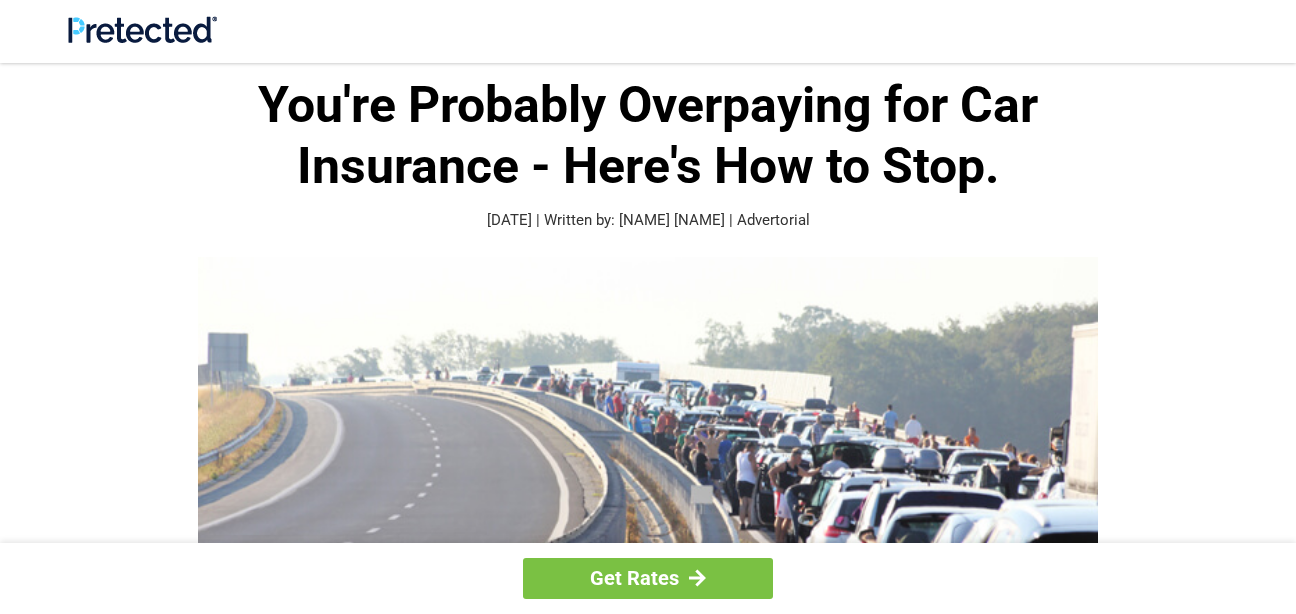 scroll, scrollTop: 0, scrollLeft: 0, axis: both 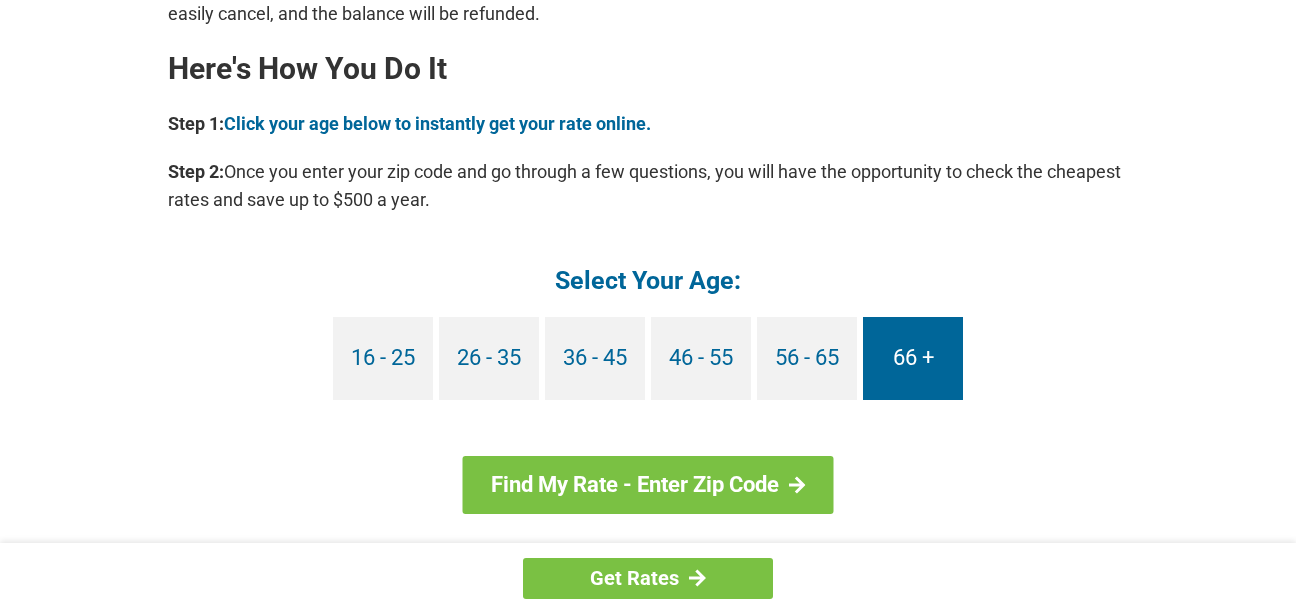 click on "66 +" at bounding box center [913, 358] 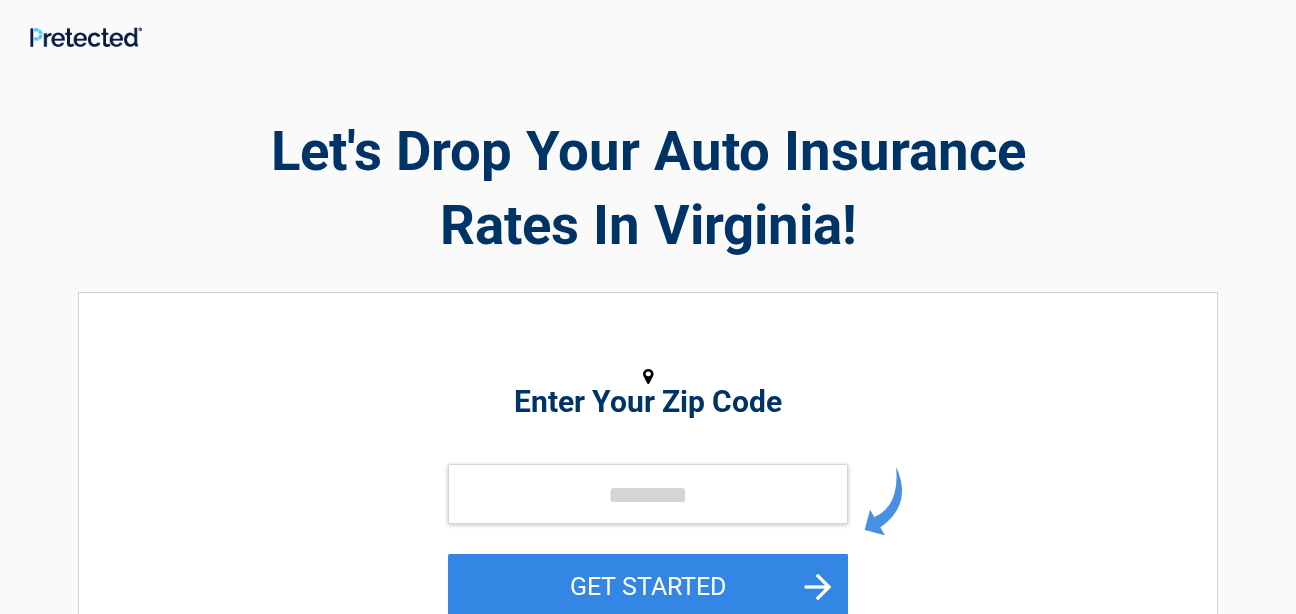 scroll, scrollTop: 0, scrollLeft: 0, axis: both 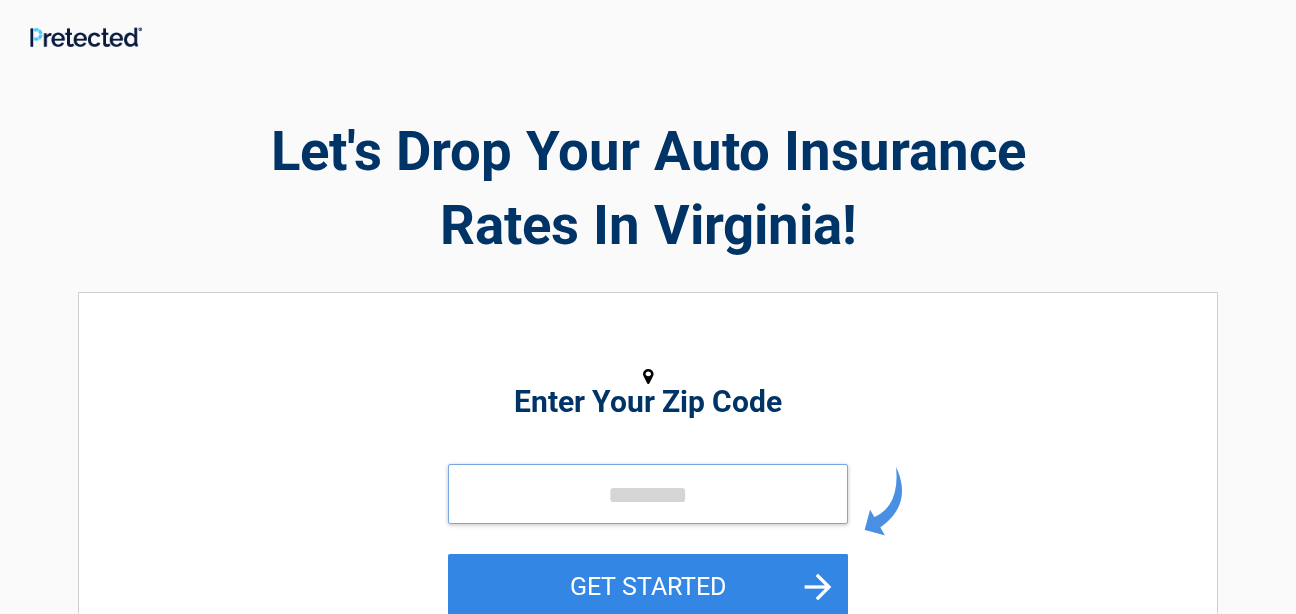 click at bounding box center [648, 494] 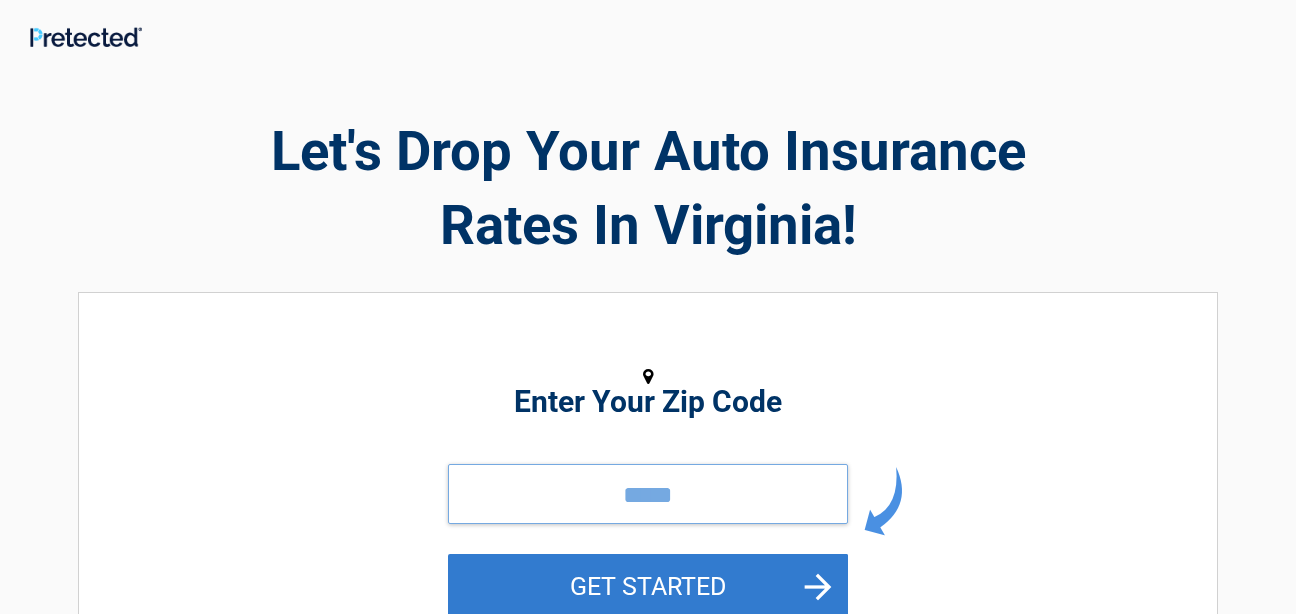 type on "*****" 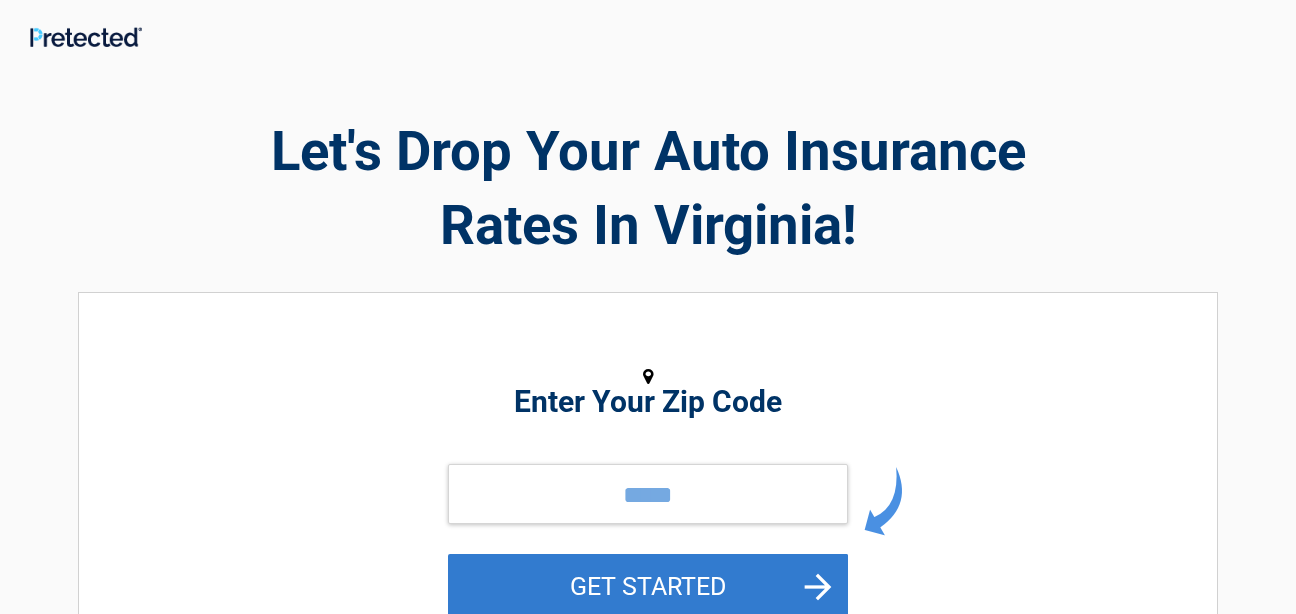 click on "GET STARTED" at bounding box center [648, 586] 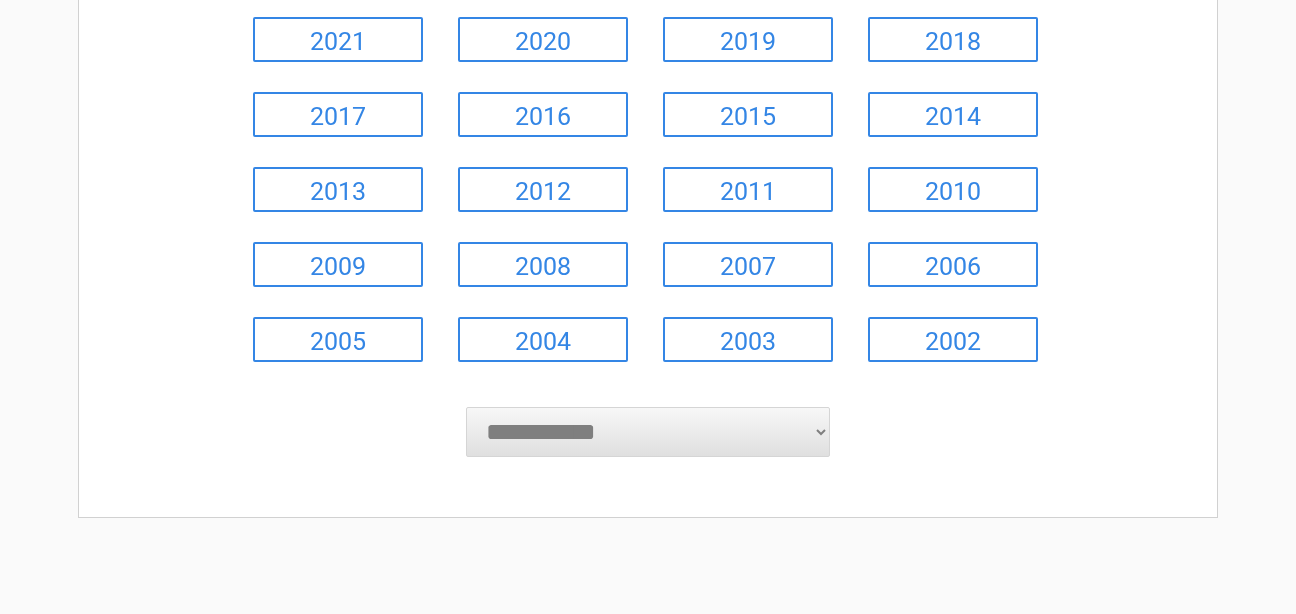 scroll, scrollTop: 360, scrollLeft: 0, axis: vertical 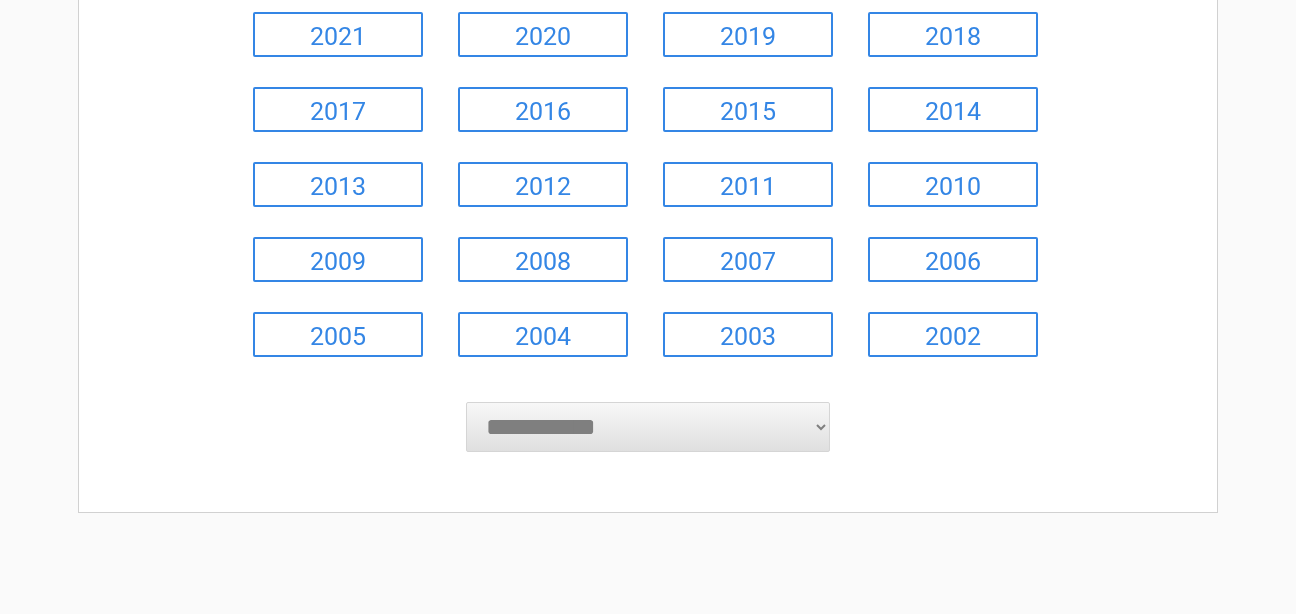 click on "**********" at bounding box center [648, 407] 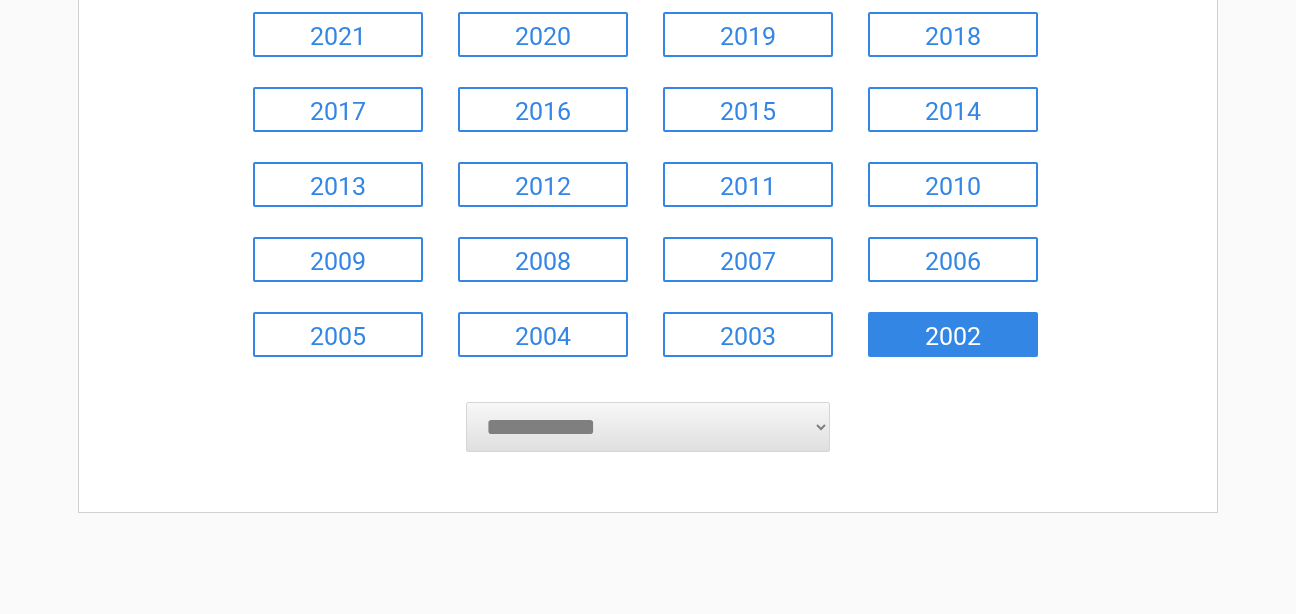 click on "2002" at bounding box center [953, 334] 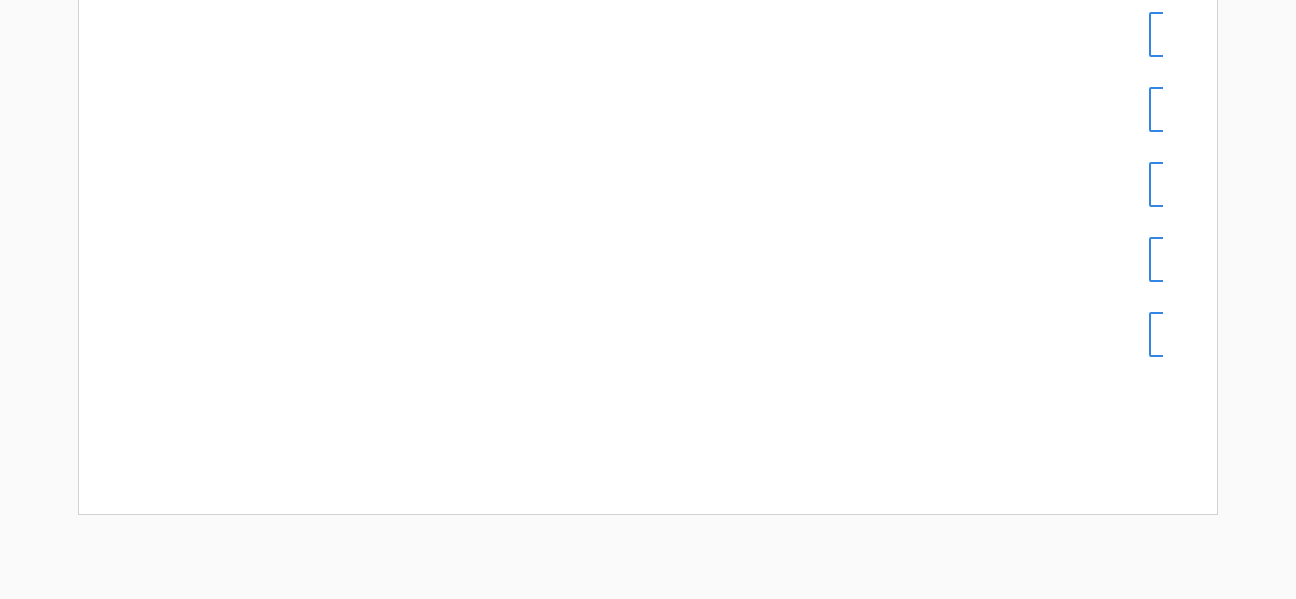 click on "BACK
Enter Your Zip Code
[ZIP]
GET STARTED
[STATE] Drivers Can Save Up to  $500 /Year
Vehicle Year
2025
2024
2023
2022
2021
2020
2019
2018
2017
2016
2015
2014
2013
2012
2011
2010
2009
2008
2007
2006
2005
2004
2003
2002
[STREET]
[CITY]
[CITY]
[CITY]
[CITY]
[CITY]
[CITY]
[CITY]
[CITY]
[CITY]
[CITY]
[CITY]
[CITY]
[CITY]
[CITY]
[CITY]
[CITY]
[CITY]
[CITY]
[CITY]
[CITY]
[CITY]
[CITY]
[CITY]" at bounding box center (648, 119) 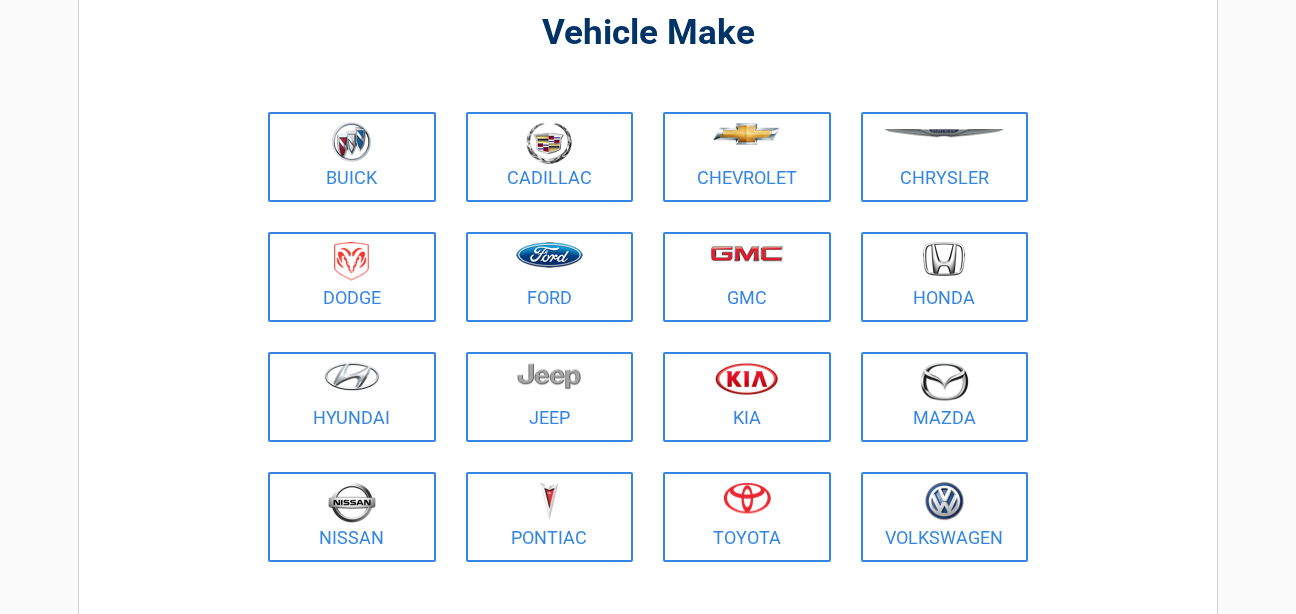 scroll, scrollTop: 200, scrollLeft: 0, axis: vertical 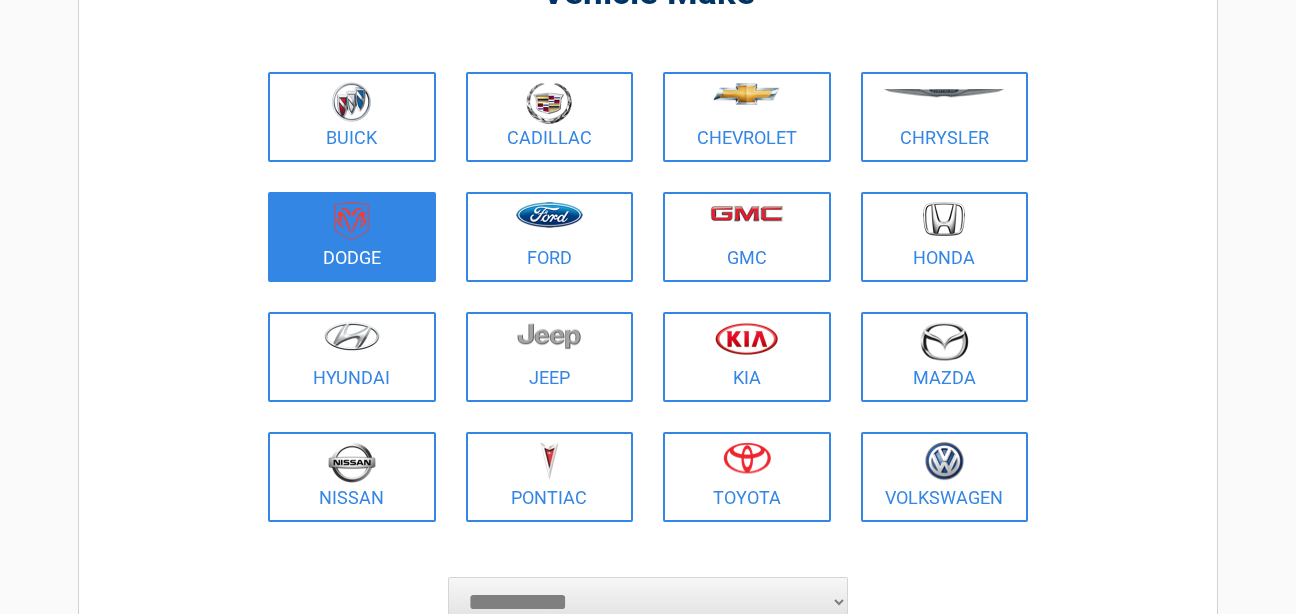 click on "Dodge" at bounding box center [352, 237] 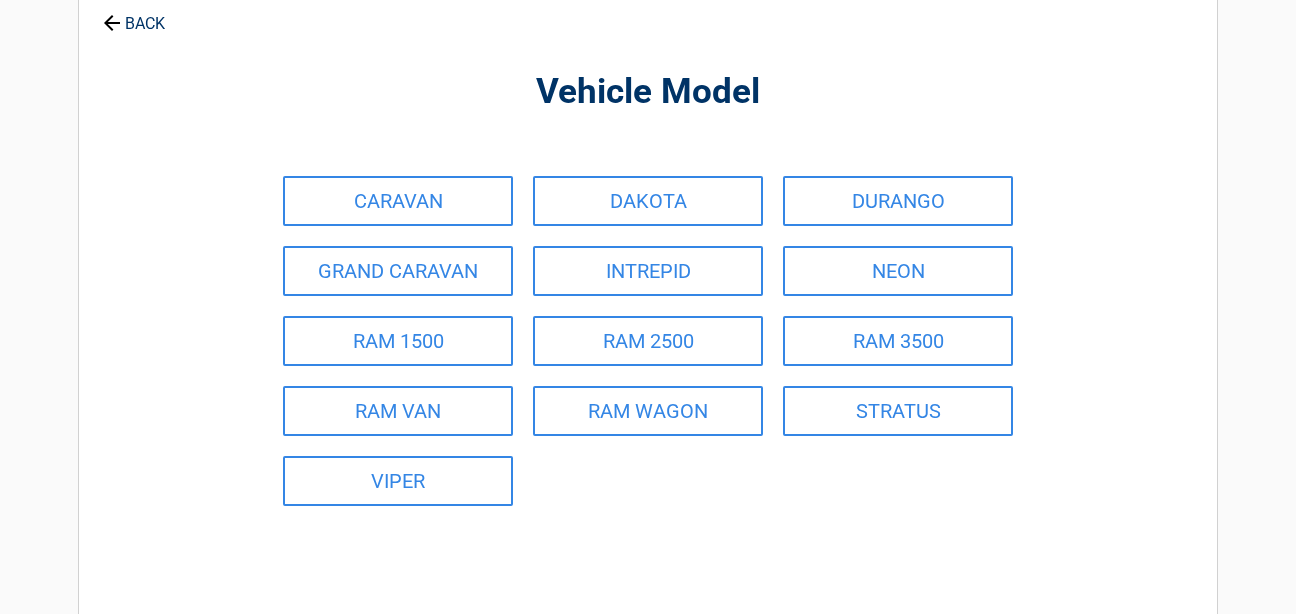 scroll, scrollTop: 0, scrollLeft: 0, axis: both 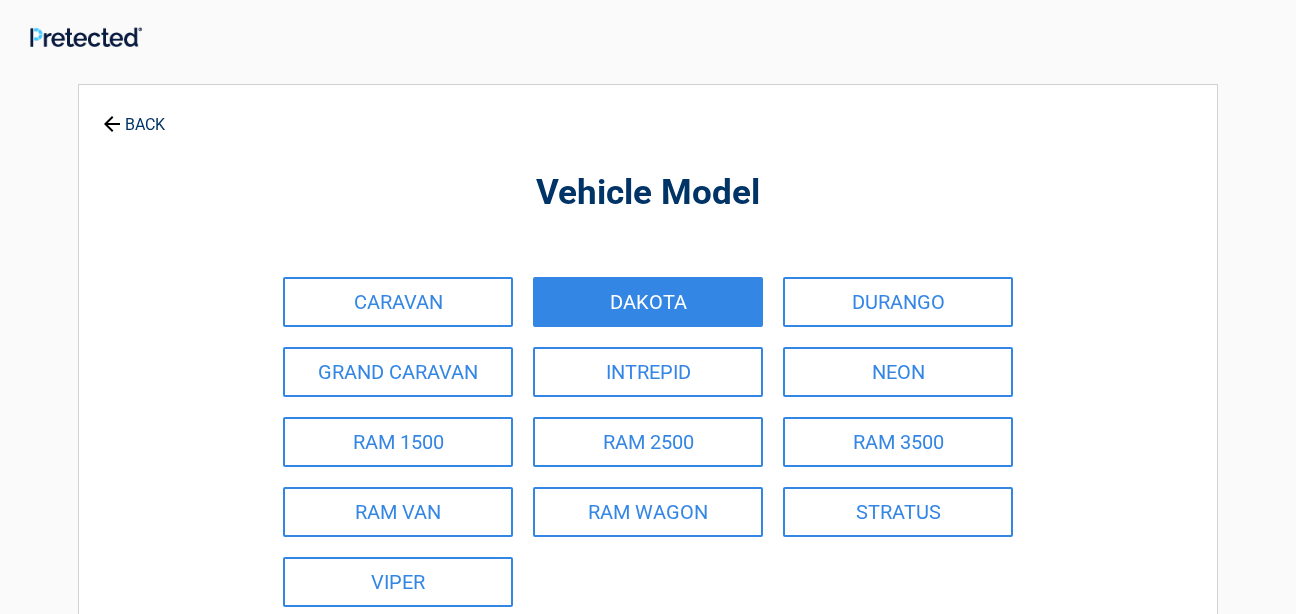 click on "DAKOTA" at bounding box center (648, 302) 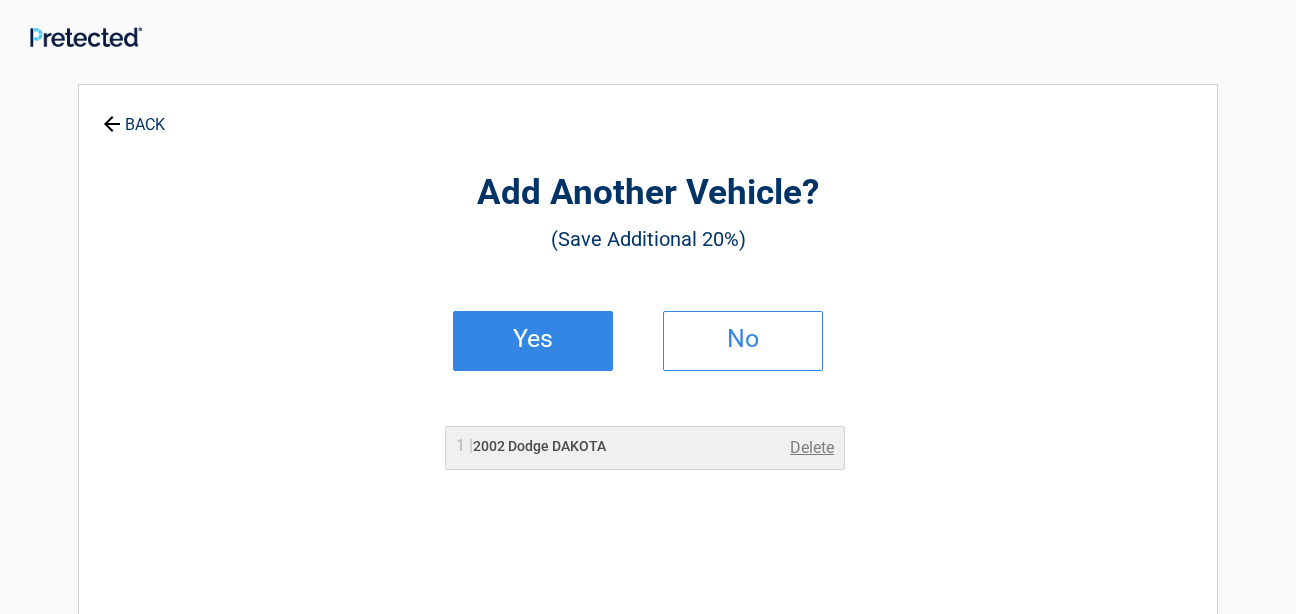 click on "Yes" at bounding box center (533, 341) 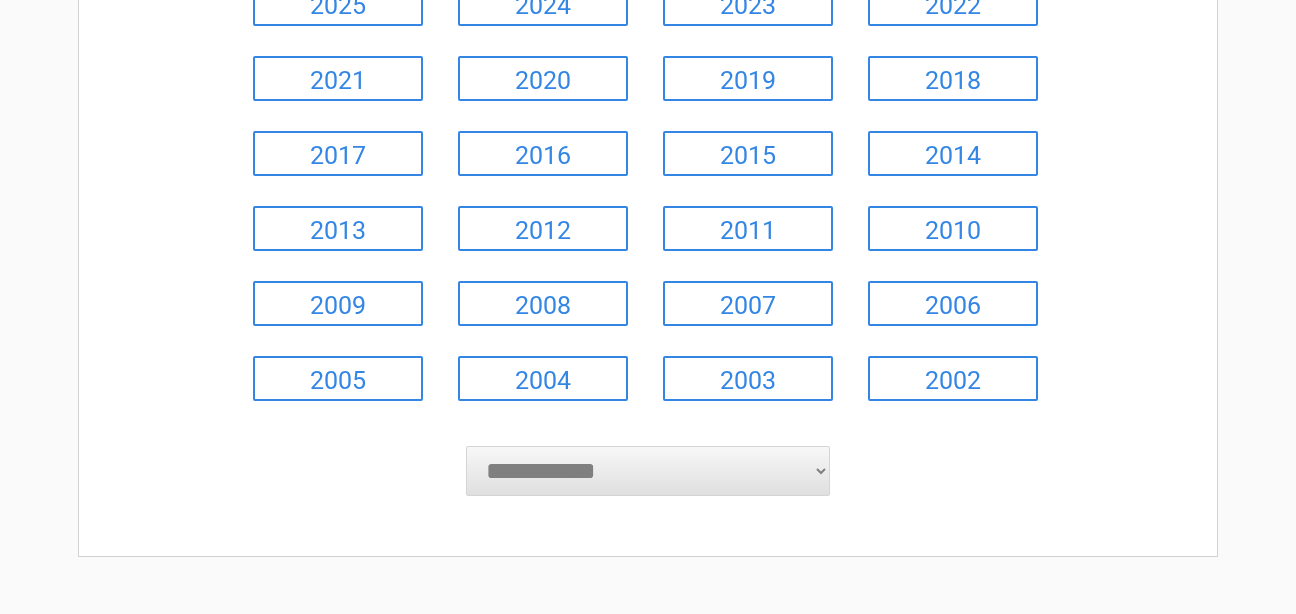 scroll, scrollTop: 320, scrollLeft: 0, axis: vertical 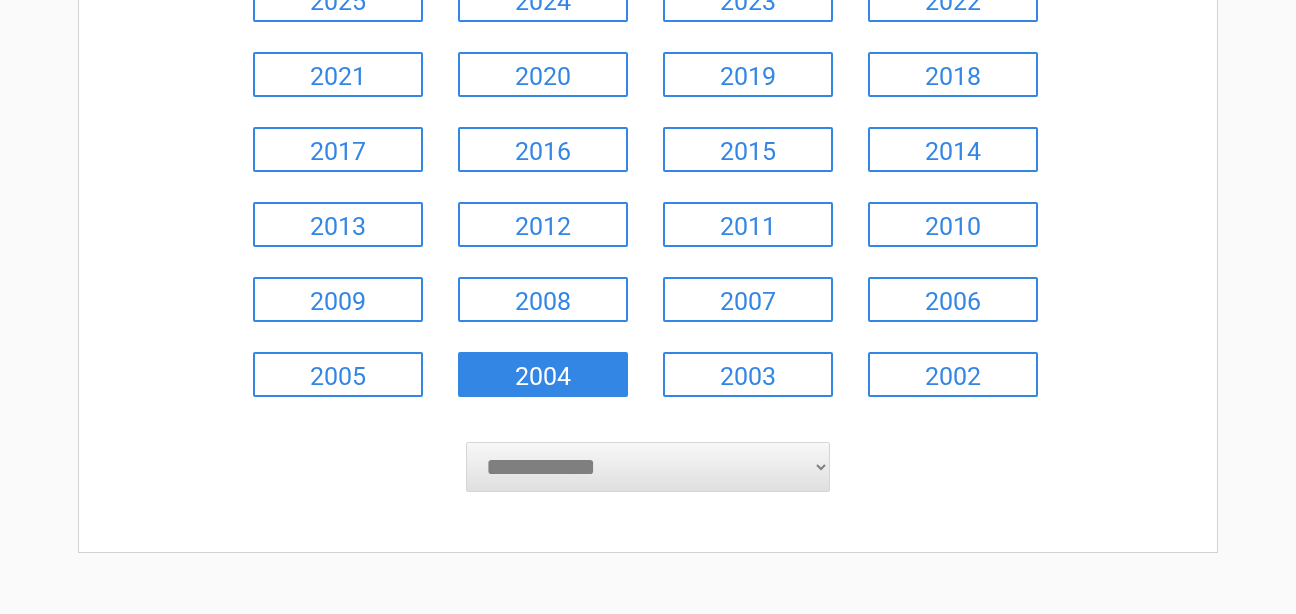 click on "2004" at bounding box center (543, 374) 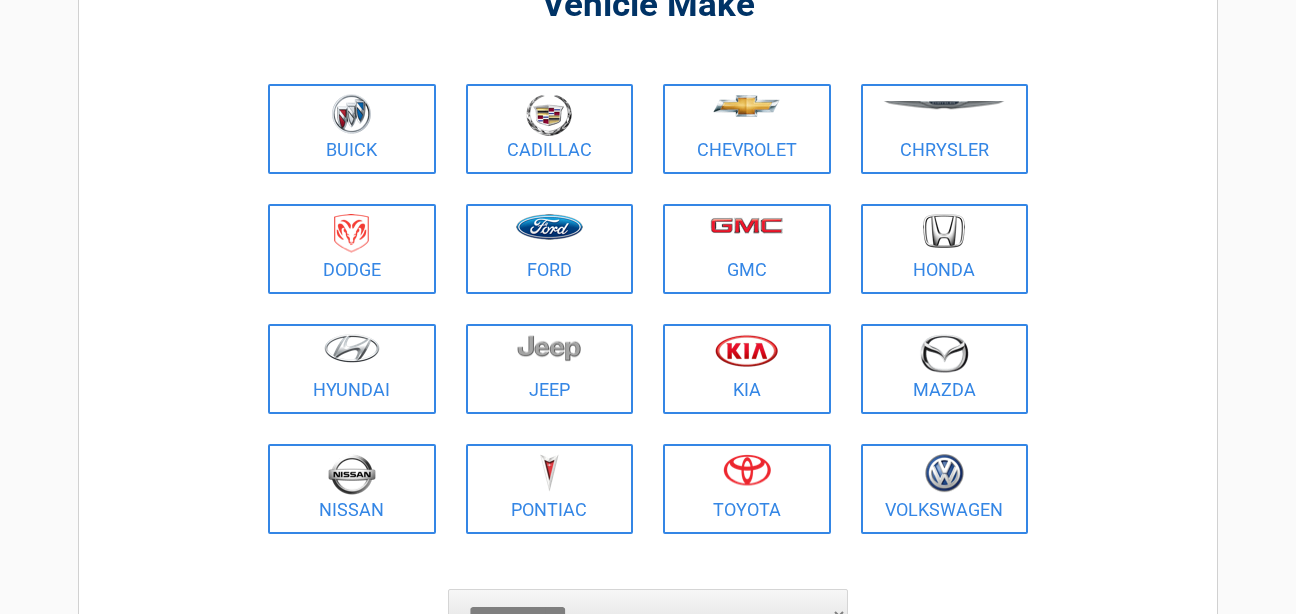 scroll, scrollTop: 0, scrollLeft: 0, axis: both 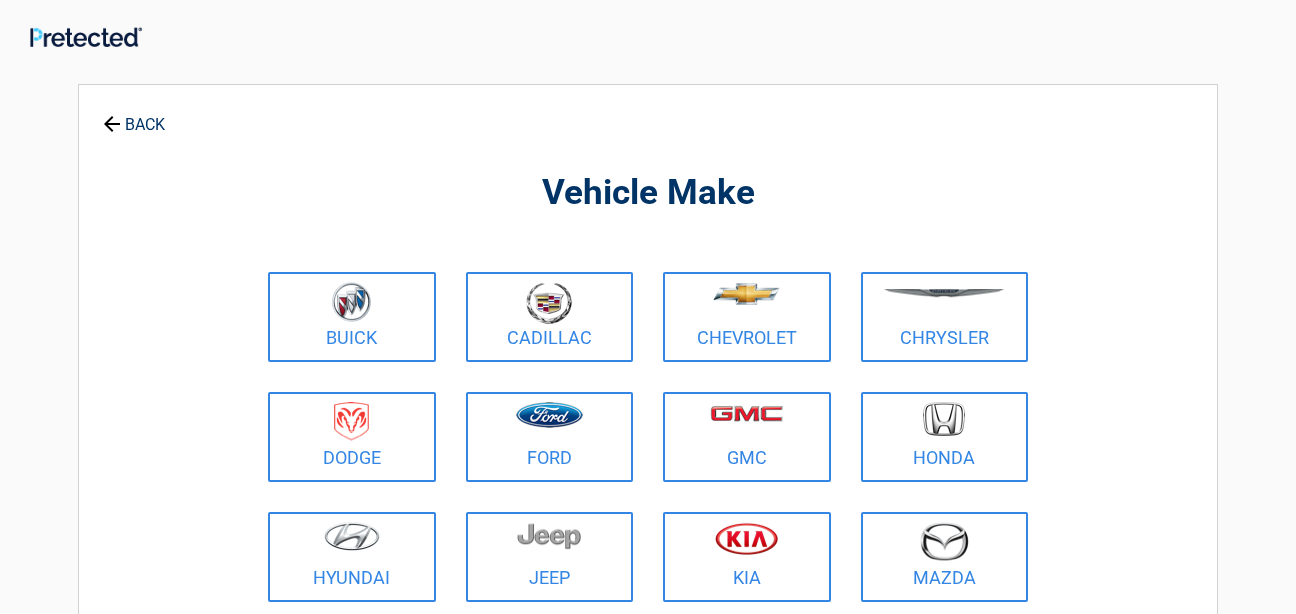 click on "Ford" at bounding box center [550, 437] 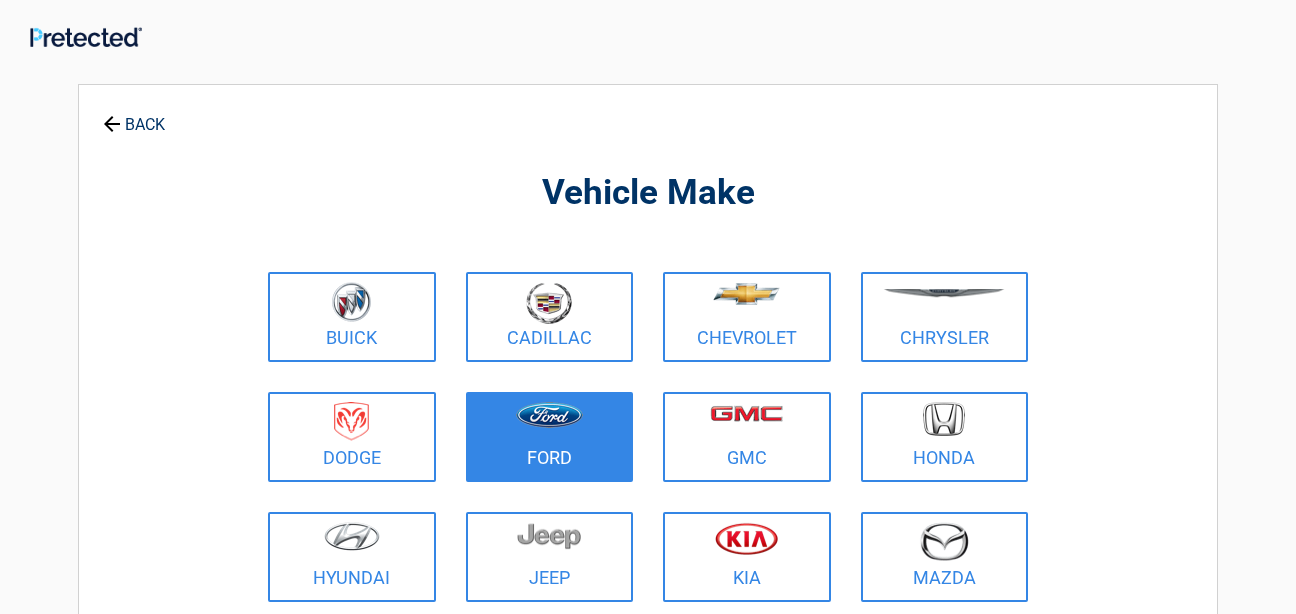 click at bounding box center [550, 424] 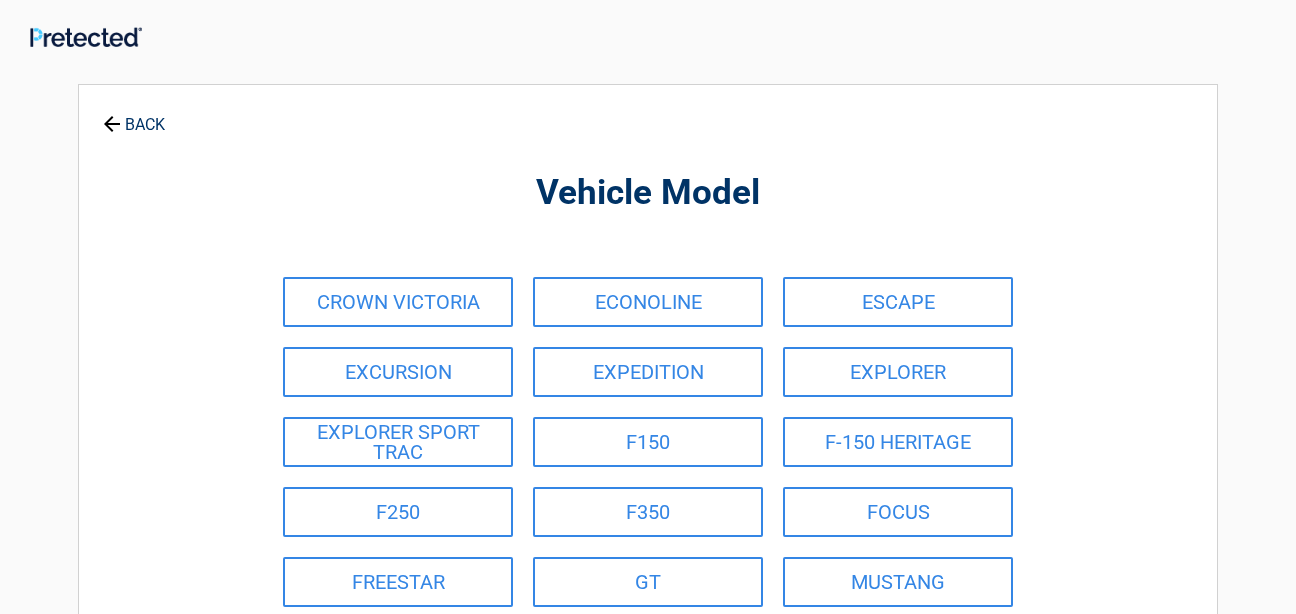 click on "F150" at bounding box center [648, 442] 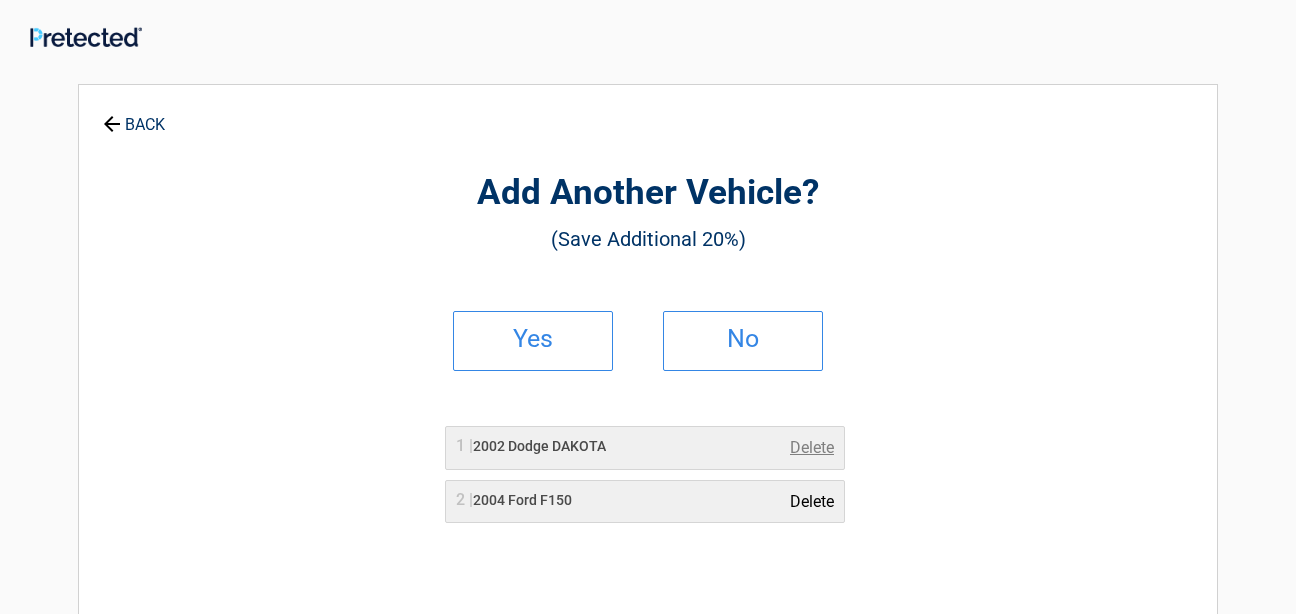 click on "Delete" at bounding box center (812, 502) 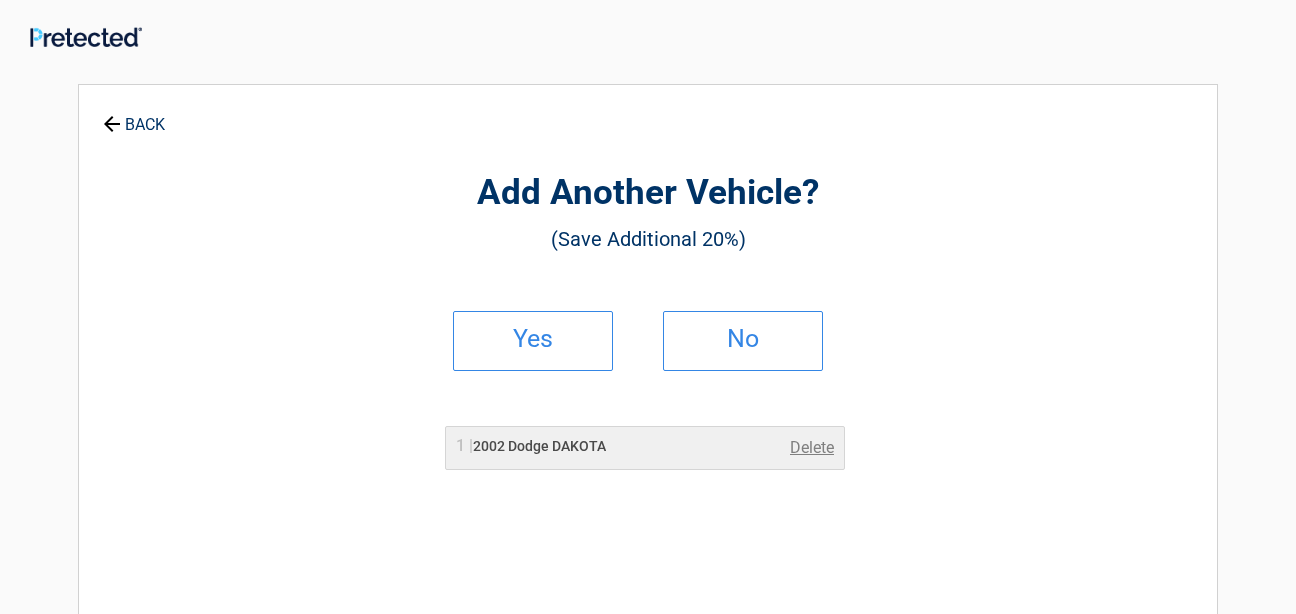 click on "1 |  2002 Dodge DAKOTA   Delete" at bounding box center (648, 458) 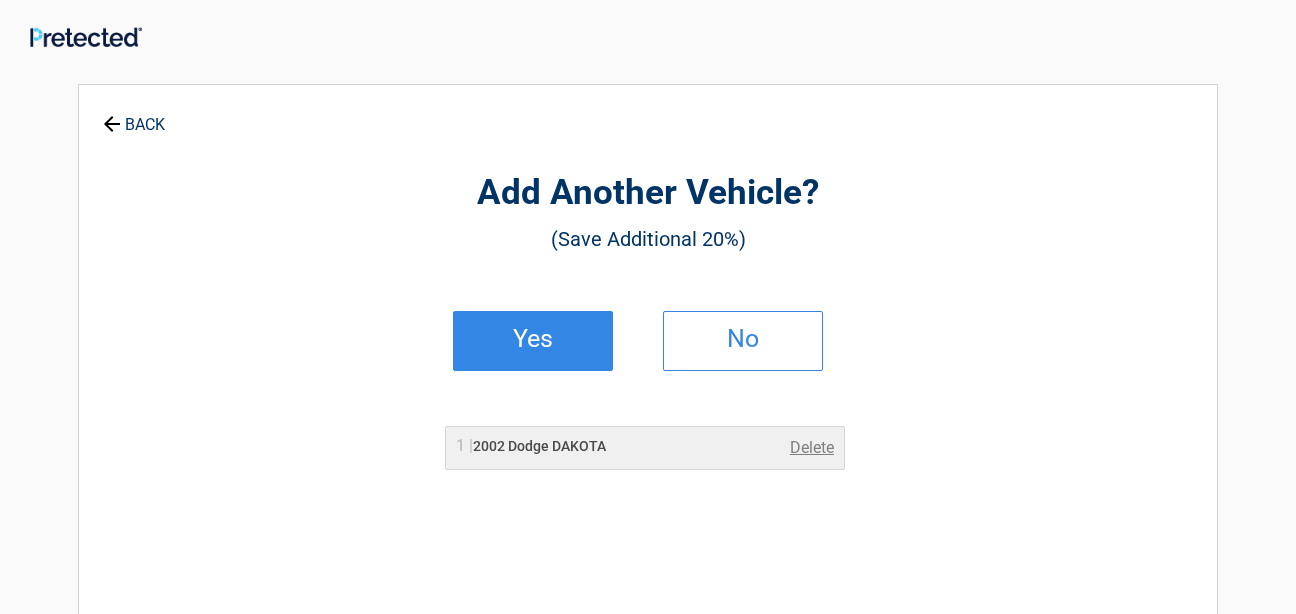 click on "Yes" at bounding box center [533, 339] 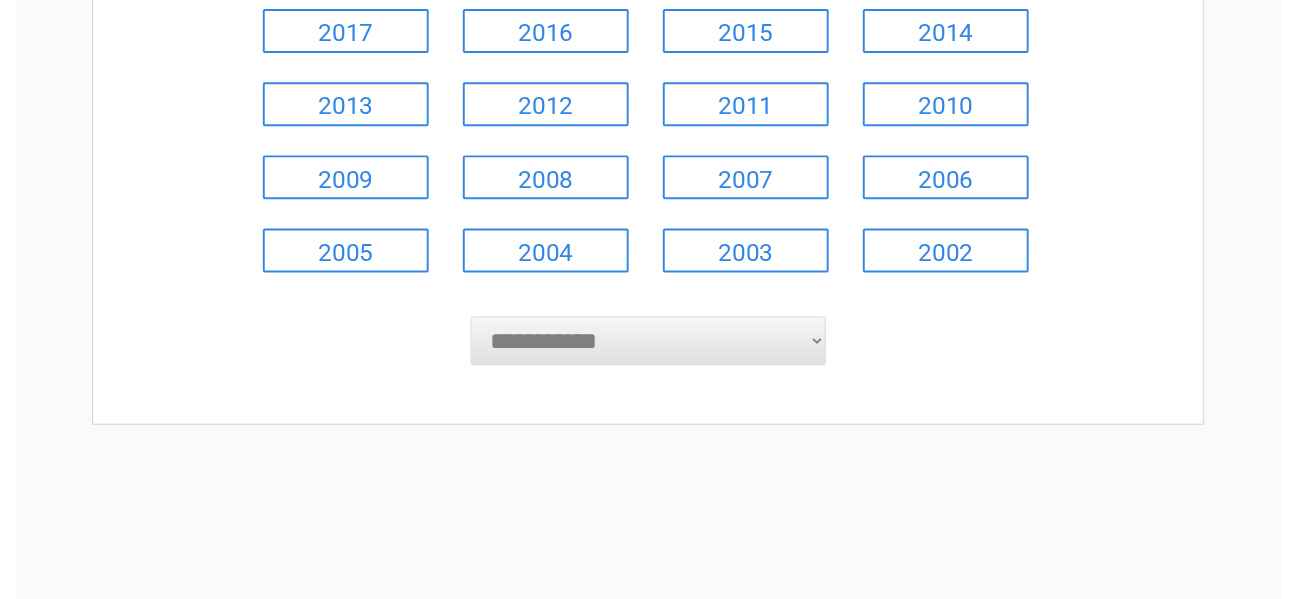 scroll, scrollTop: 440, scrollLeft: 0, axis: vertical 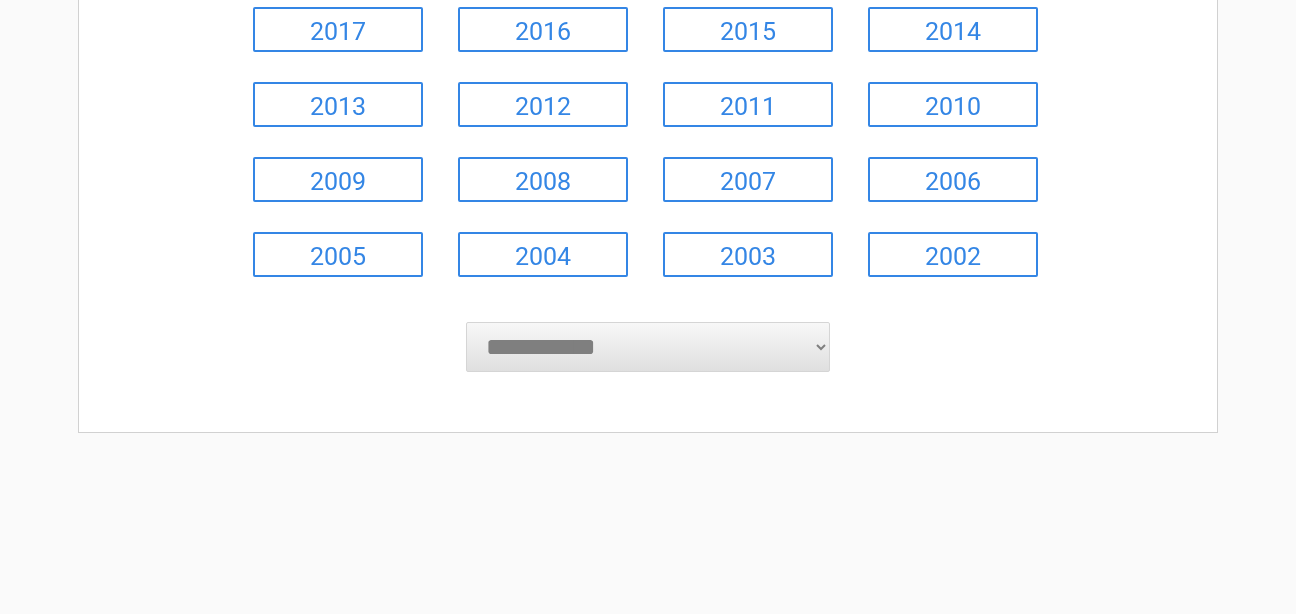 click on "**********" at bounding box center [648, 347] 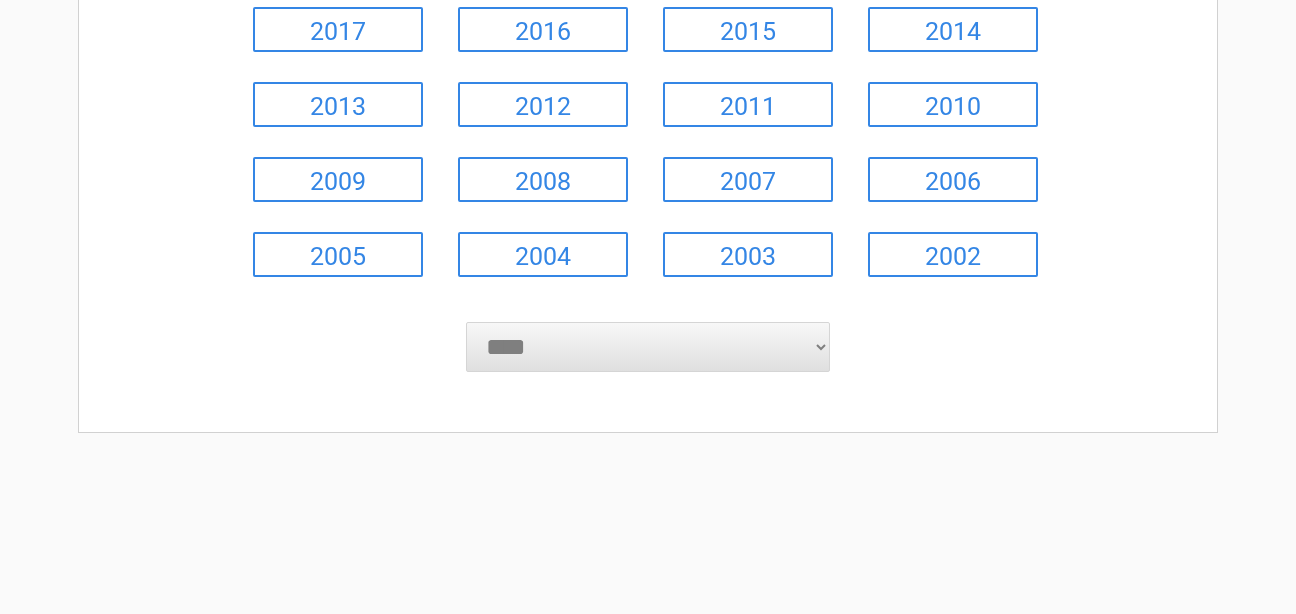 click on "**********" at bounding box center [648, 347] 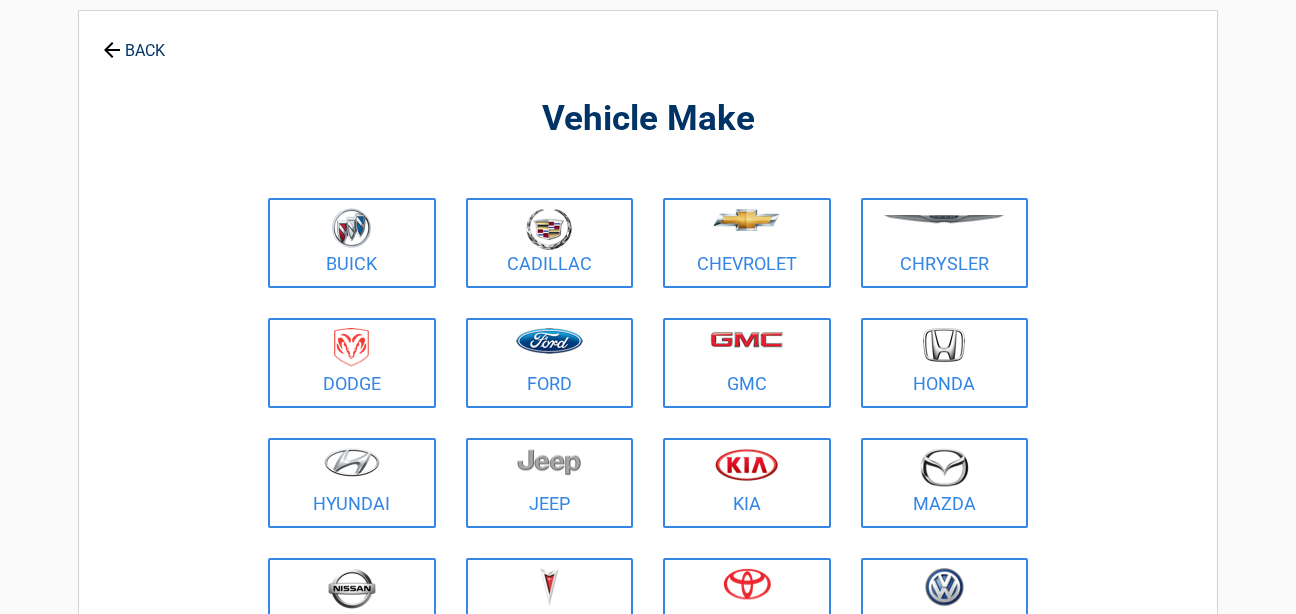scroll, scrollTop: 0, scrollLeft: 0, axis: both 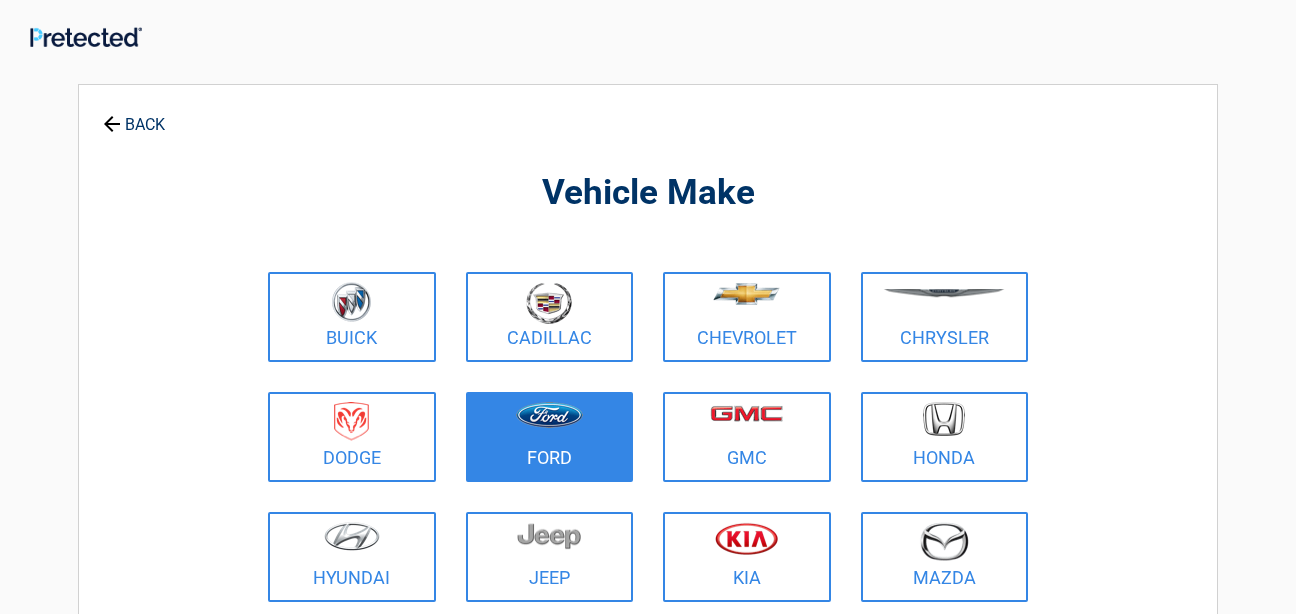 click at bounding box center [549, 415] 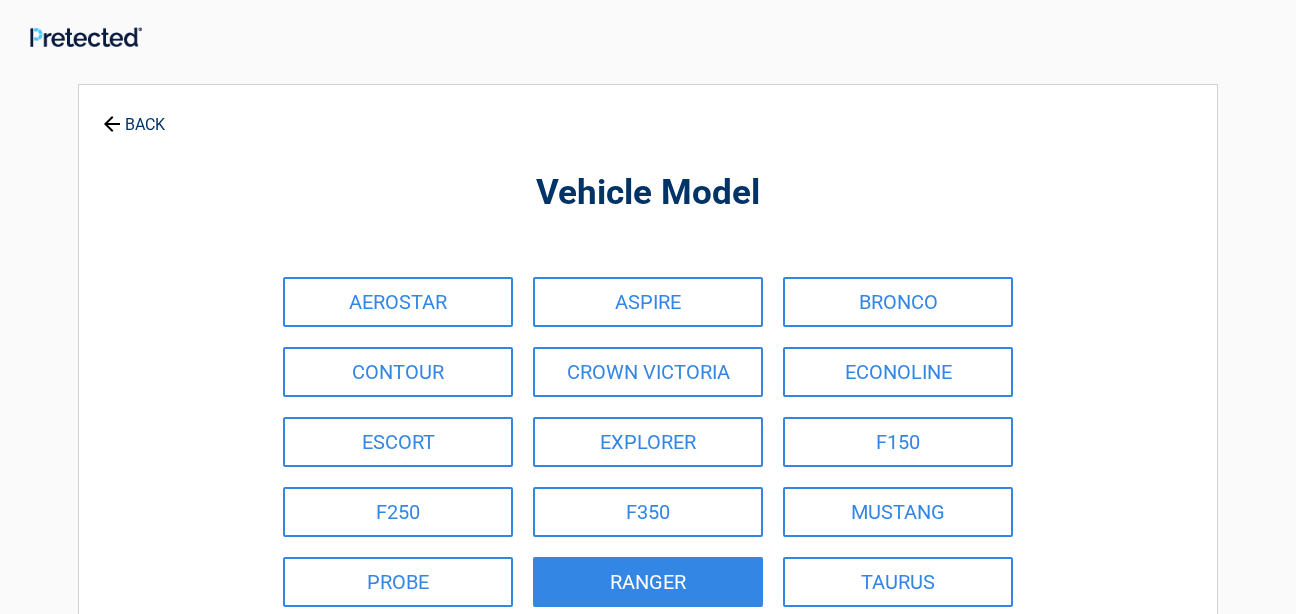 click on "RANGER" at bounding box center (648, 582) 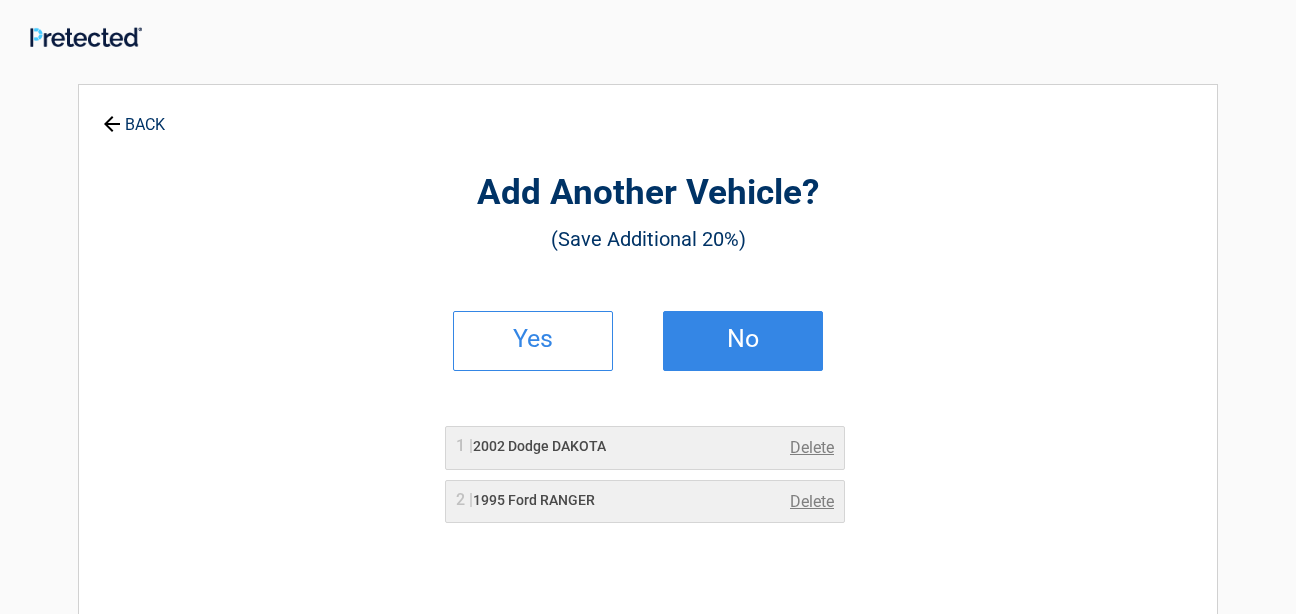 click on "No" at bounding box center (743, 339) 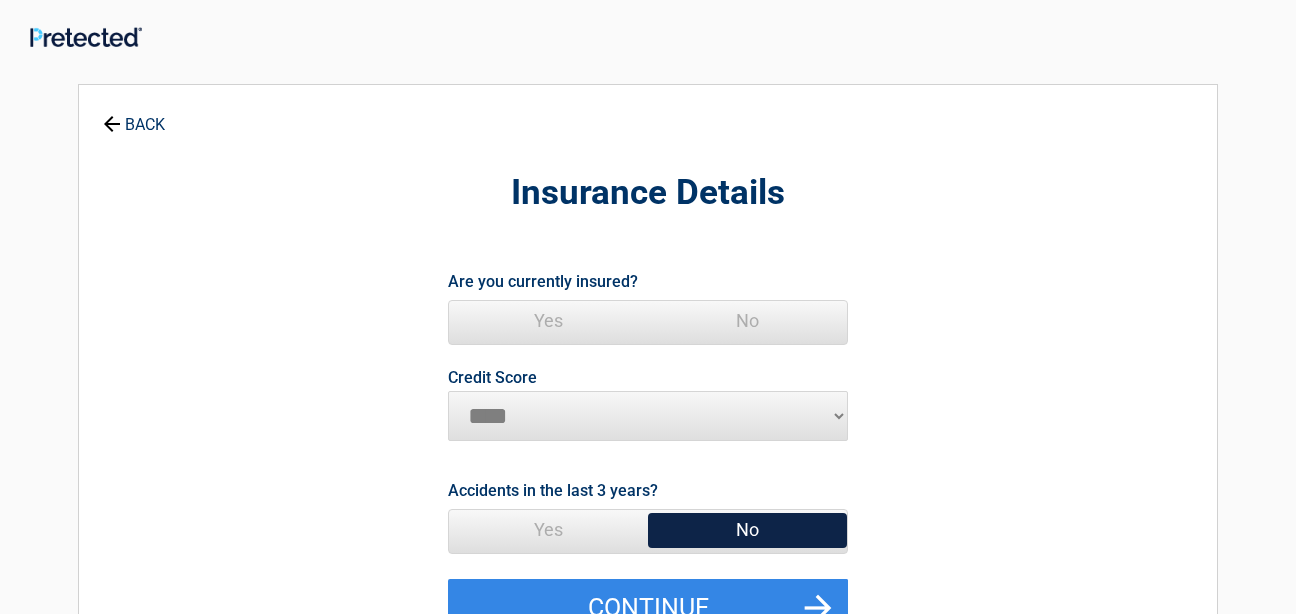 click on "Yes" at bounding box center (548, 321) 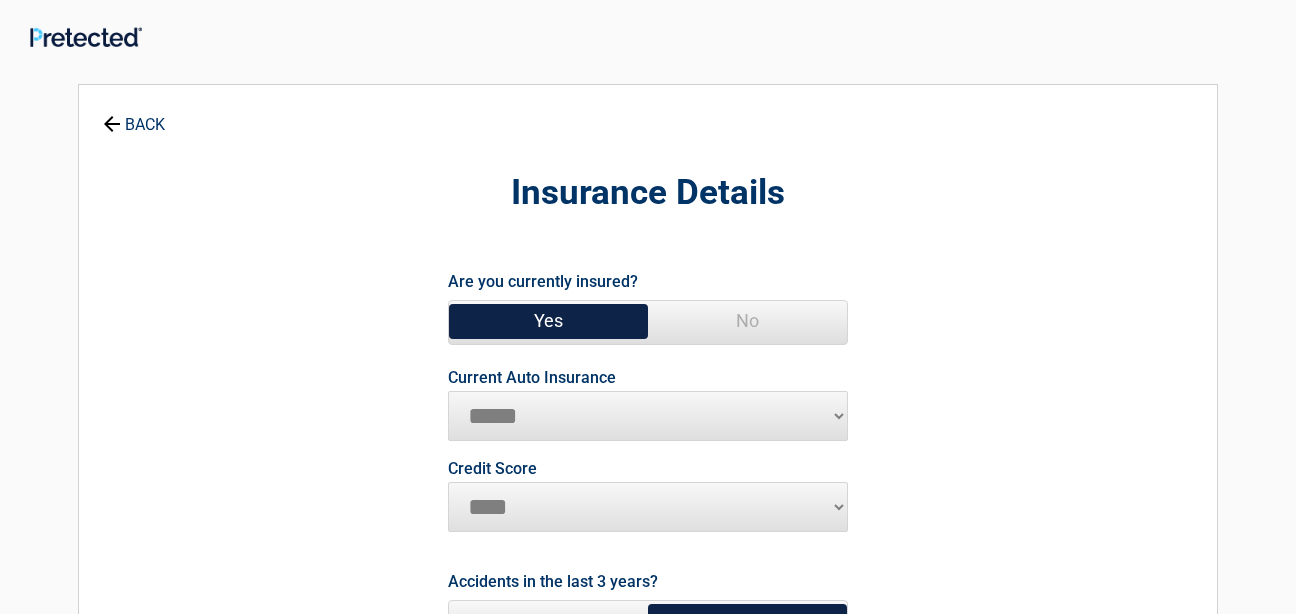 click on "Yes" at bounding box center [548, 321] 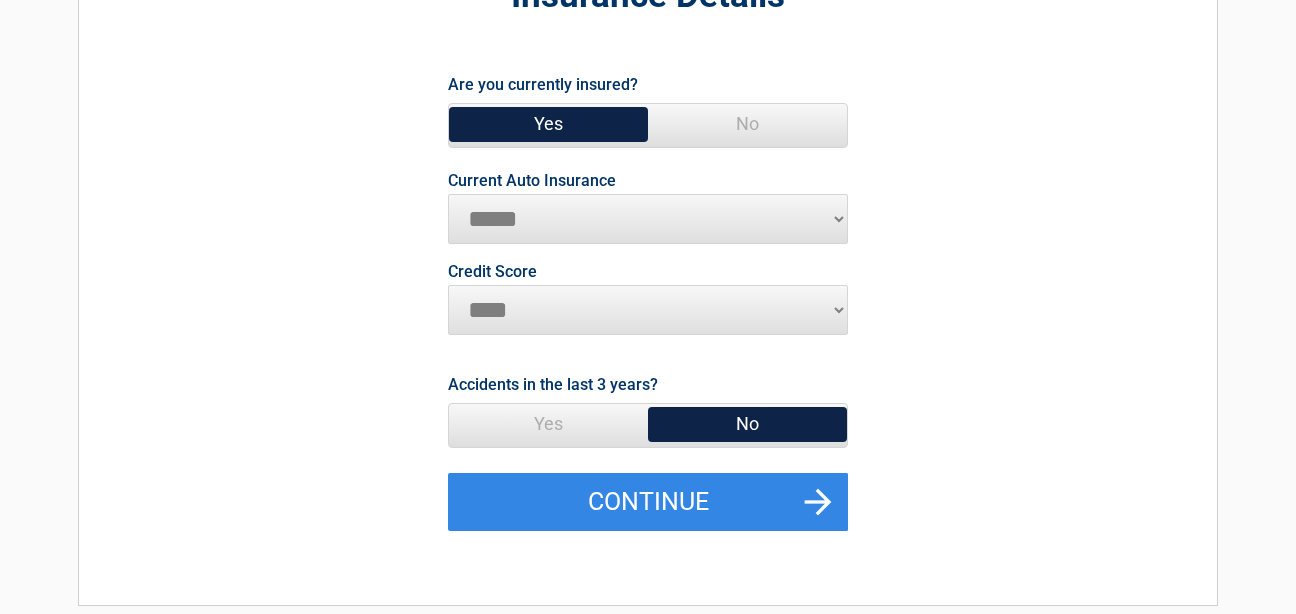 scroll, scrollTop: 200, scrollLeft: 0, axis: vertical 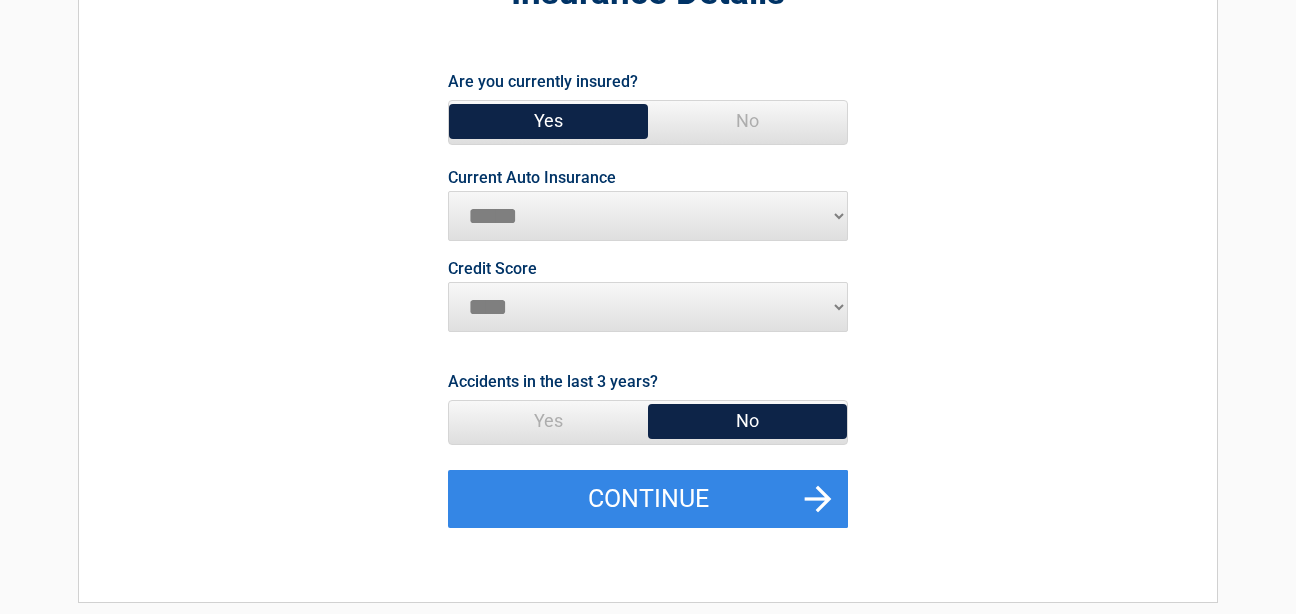click on "No" at bounding box center (747, 421) 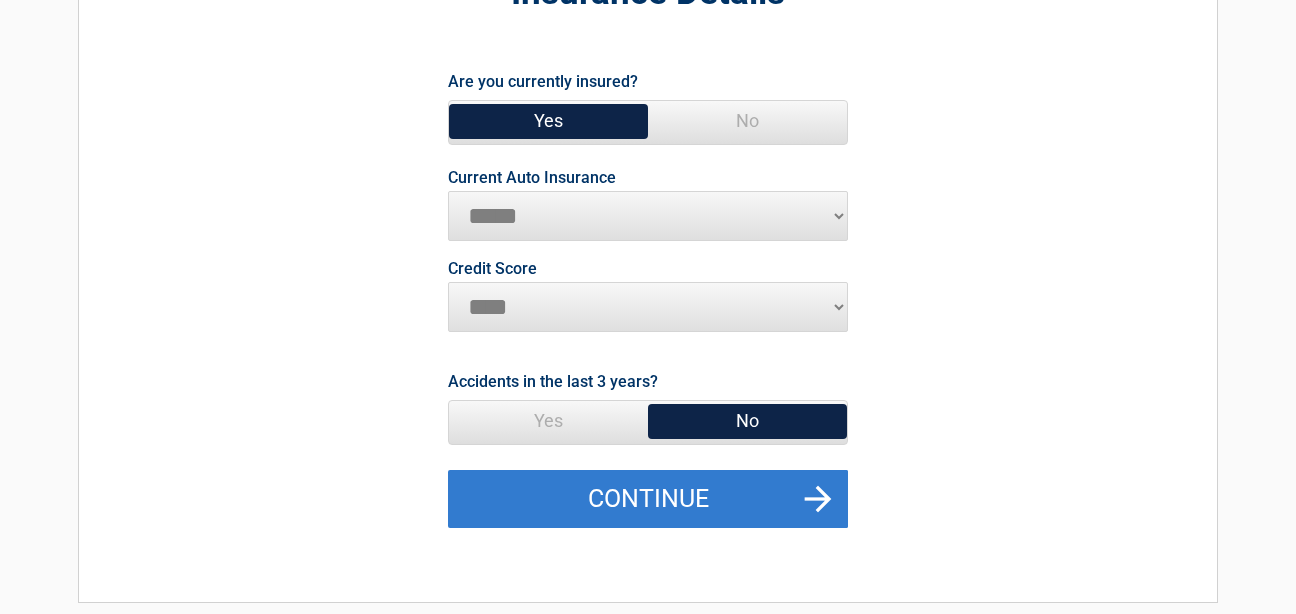click on "Continue" at bounding box center (648, 499) 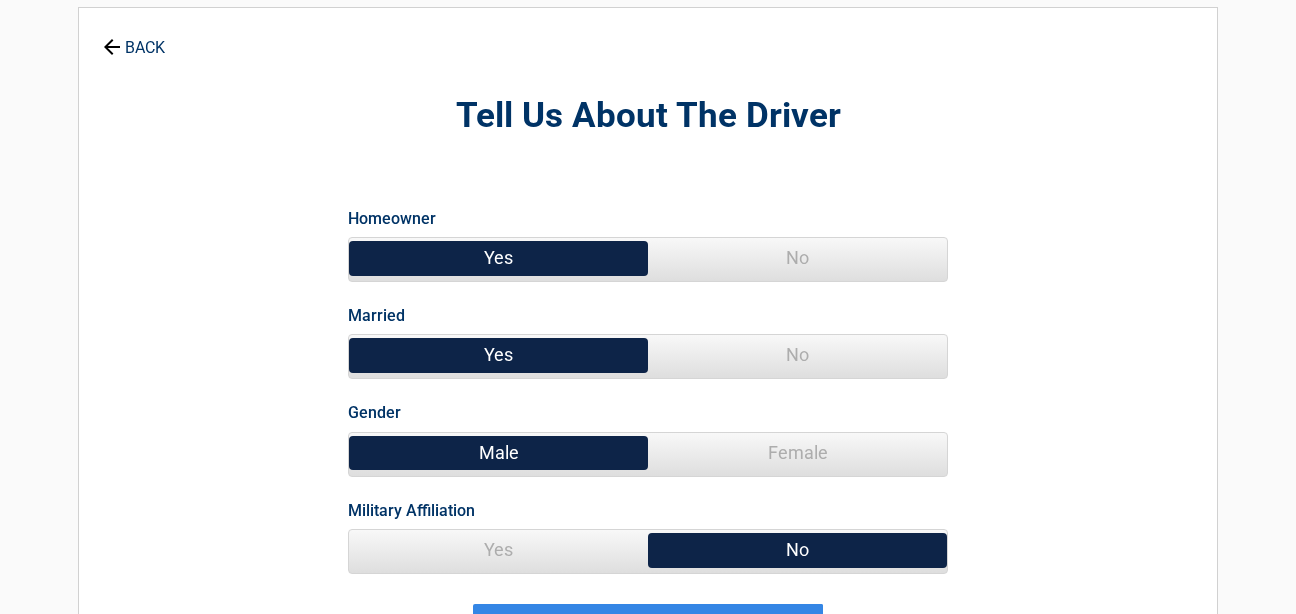 scroll, scrollTop: 0, scrollLeft: 0, axis: both 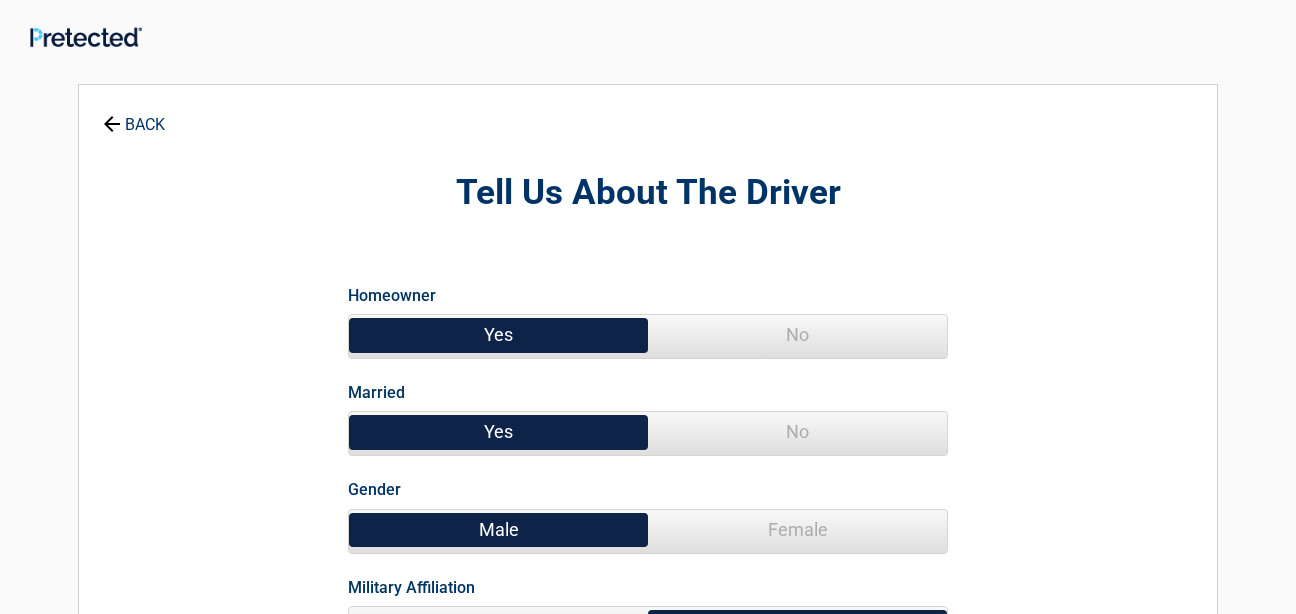click on "Yes" at bounding box center [498, 335] 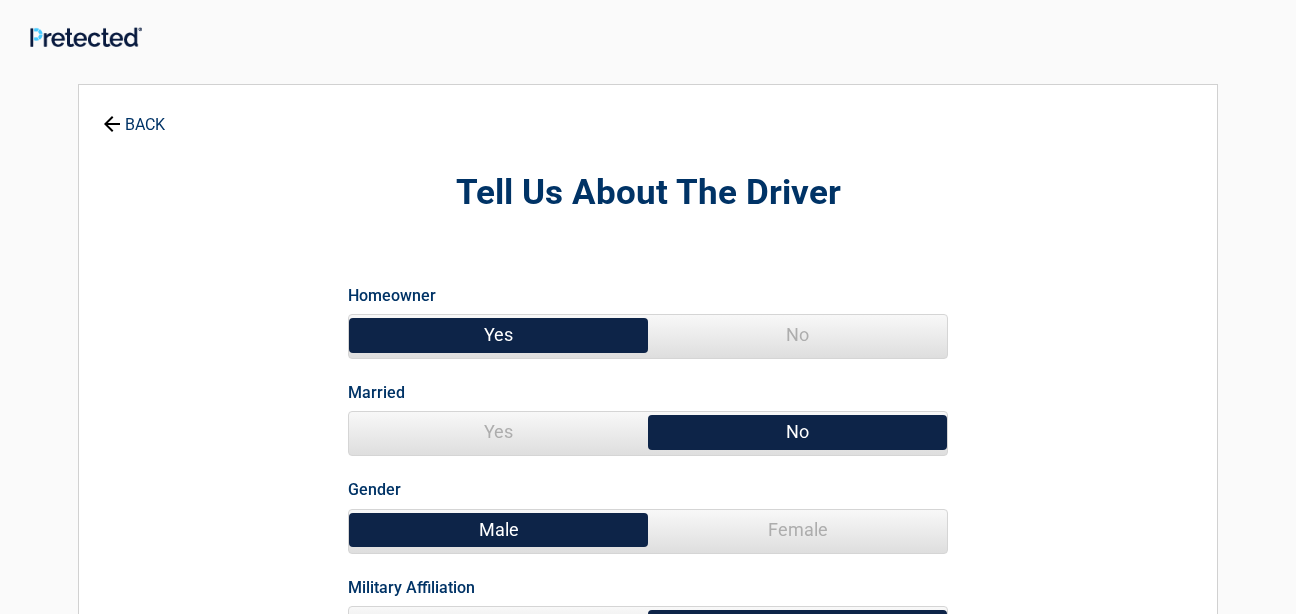 click on "Male" at bounding box center (498, 530) 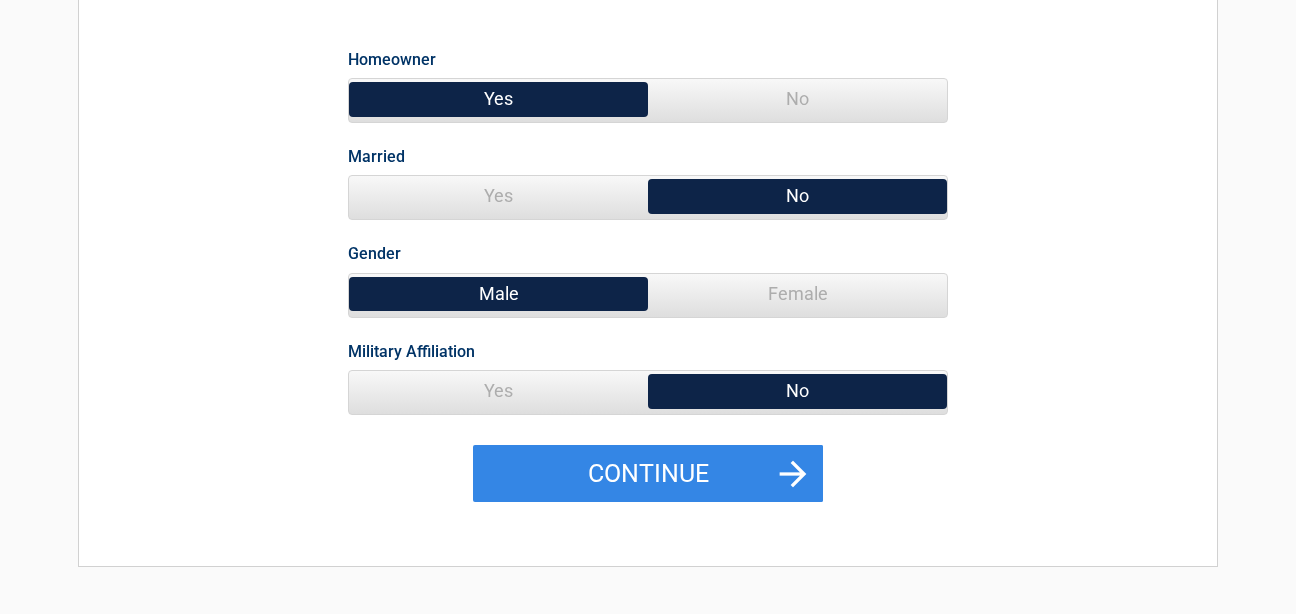 scroll, scrollTop: 240, scrollLeft: 0, axis: vertical 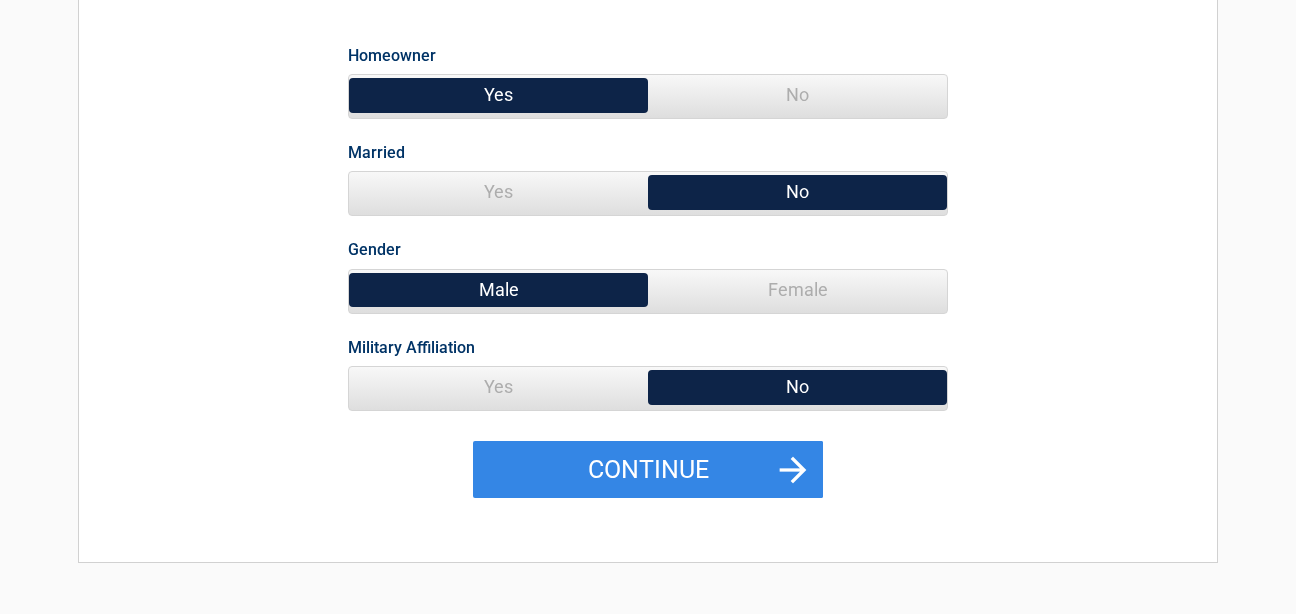 click on "No" at bounding box center (797, 387) 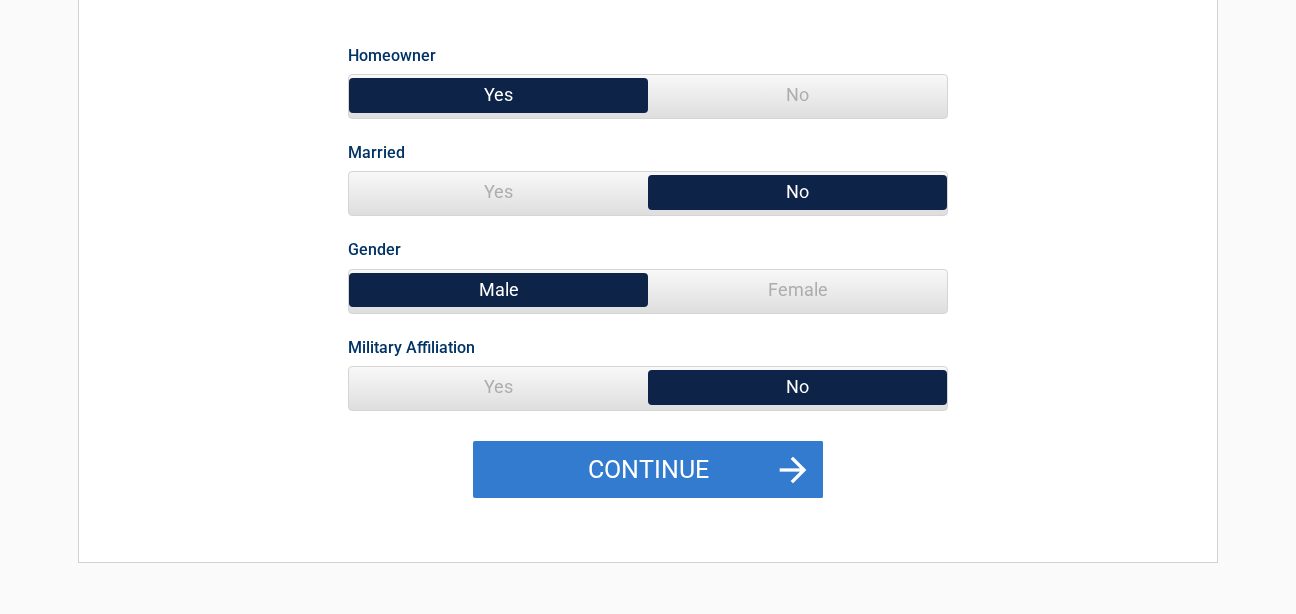 click on "Continue" at bounding box center [648, 470] 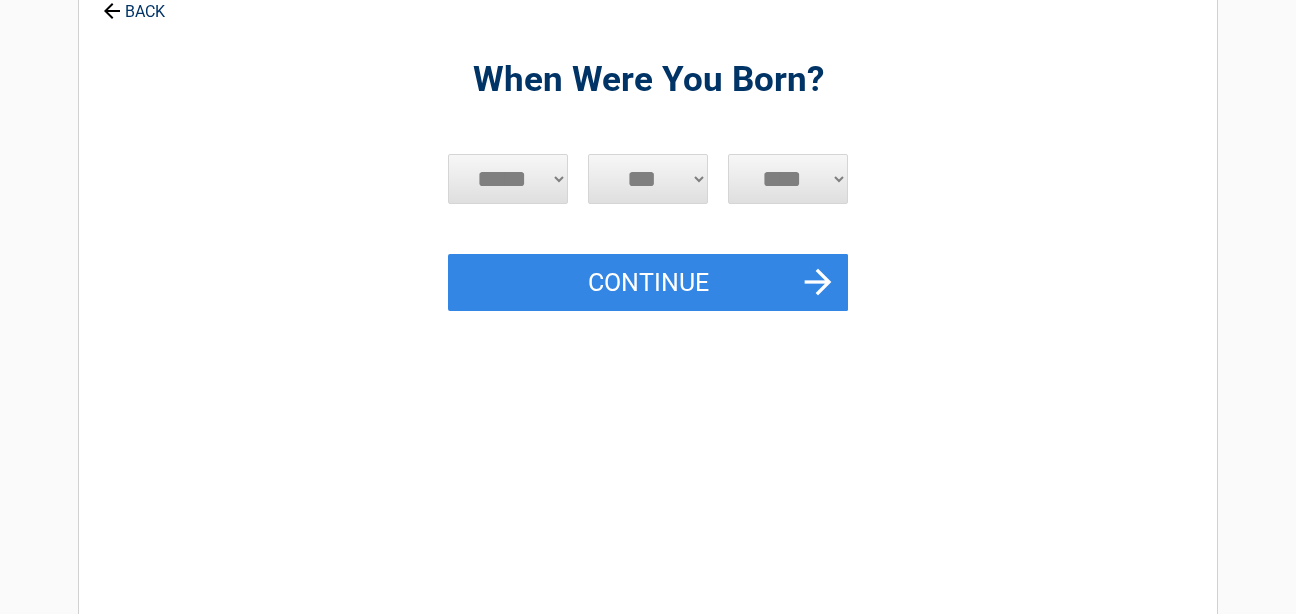scroll, scrollTop: 0, scrollLeft: 0, axis: both 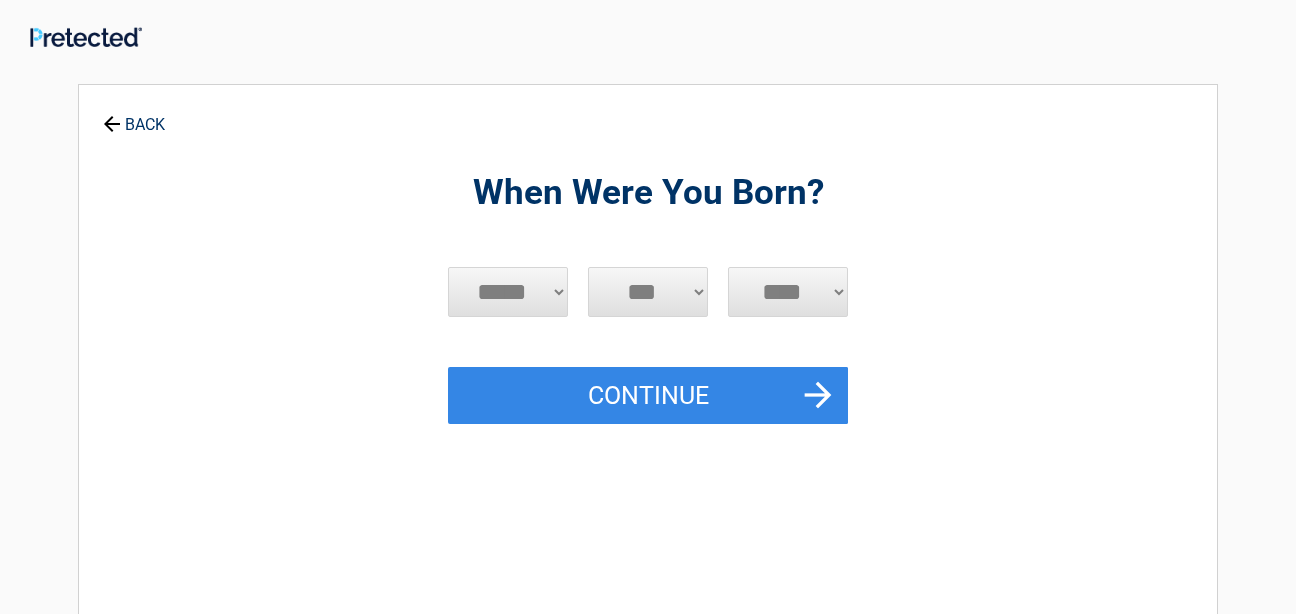 click on "*****
***
***
***
***
***
***
***
***
***
***
***
***" at bounding box center [508, 292] 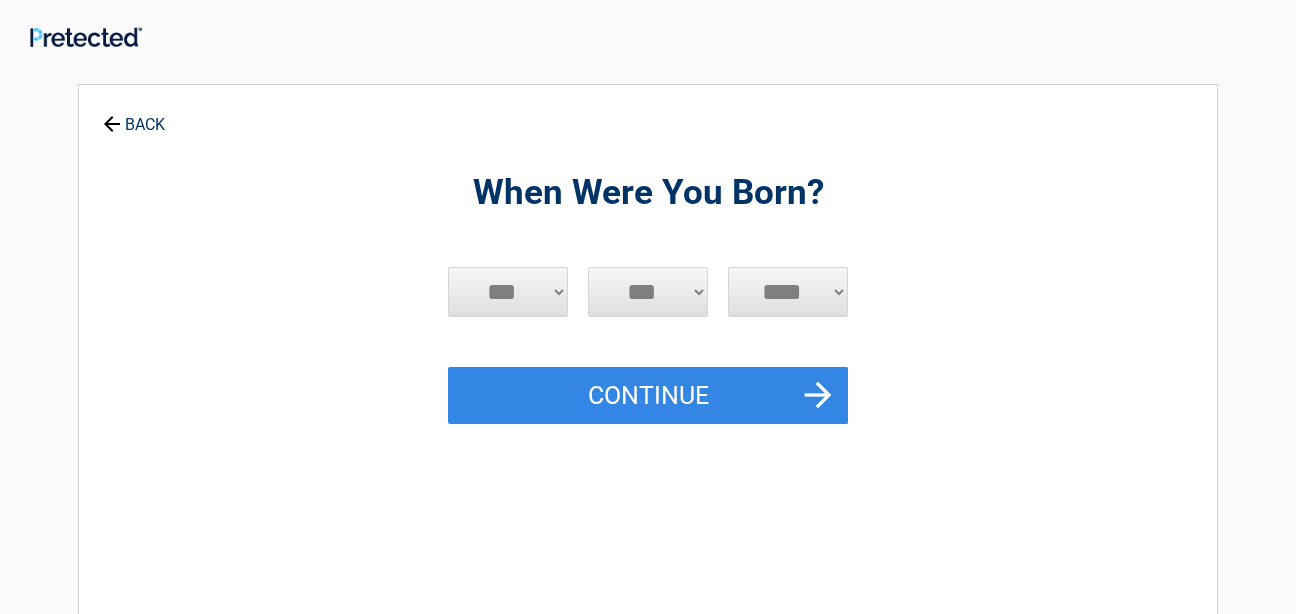 click on "*****
***
***
***
***
***
***
***
***
***
***
***
***" at bounding box center [508, 292] 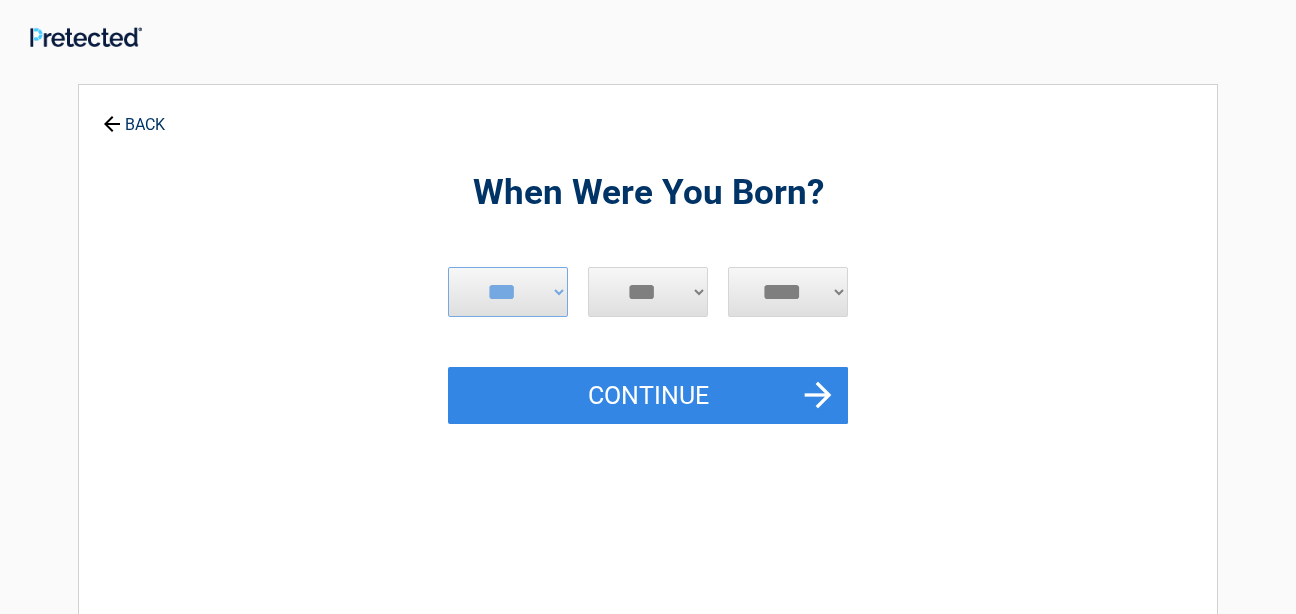 click on "*** * * * * * * * * * ** ** ** ** ** ** ** ** ** ** ** ** ** ** ** ** ** ** ** ** ** **" at bounding box center (648, 292) 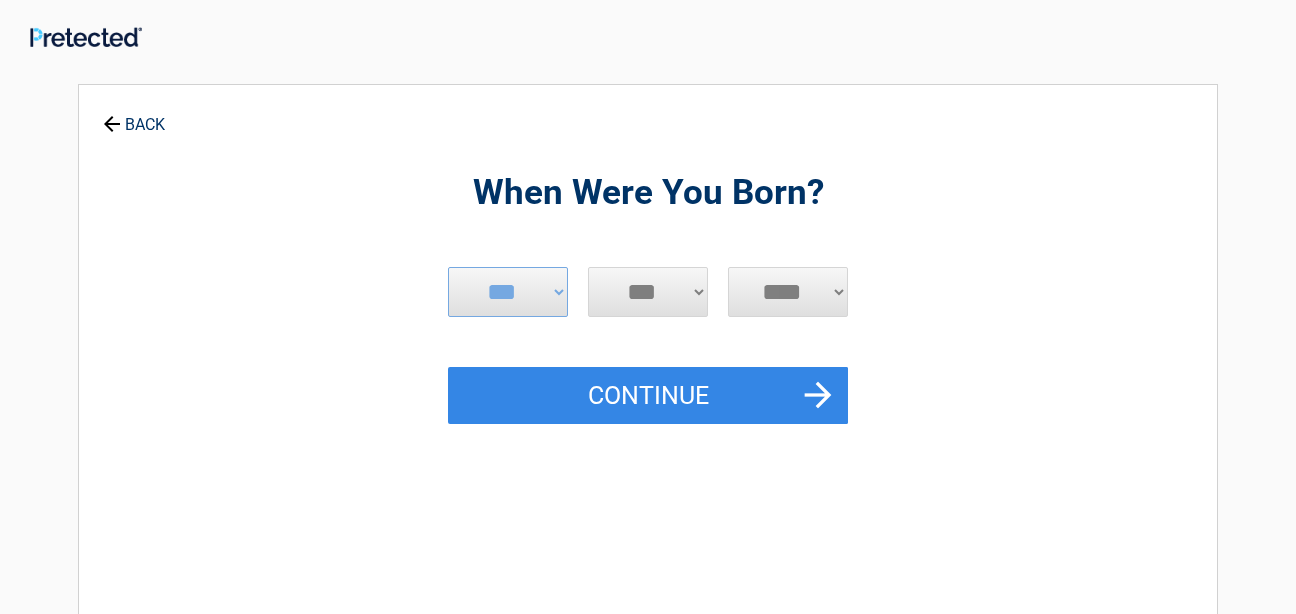 select on "**" 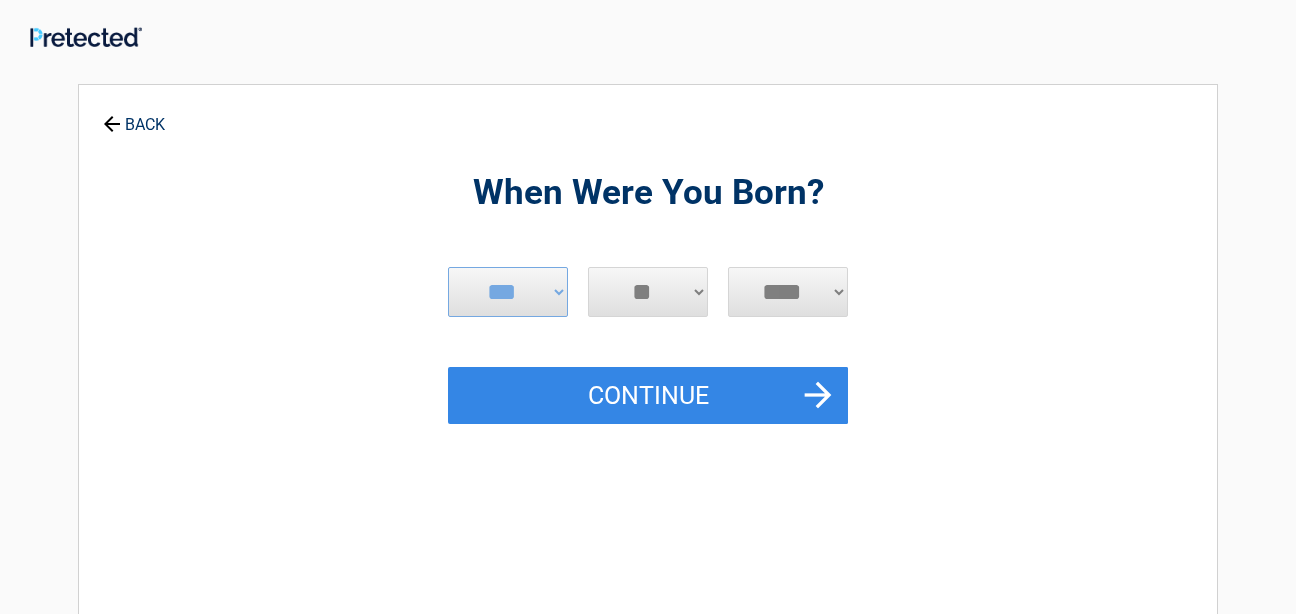 click on "*** * * * * * * * * * ** ** ** ** ** ** ** ** ** ** ** ** ** ** ** ** ** ** ** ** ** **" at bounding box center (648, 292) 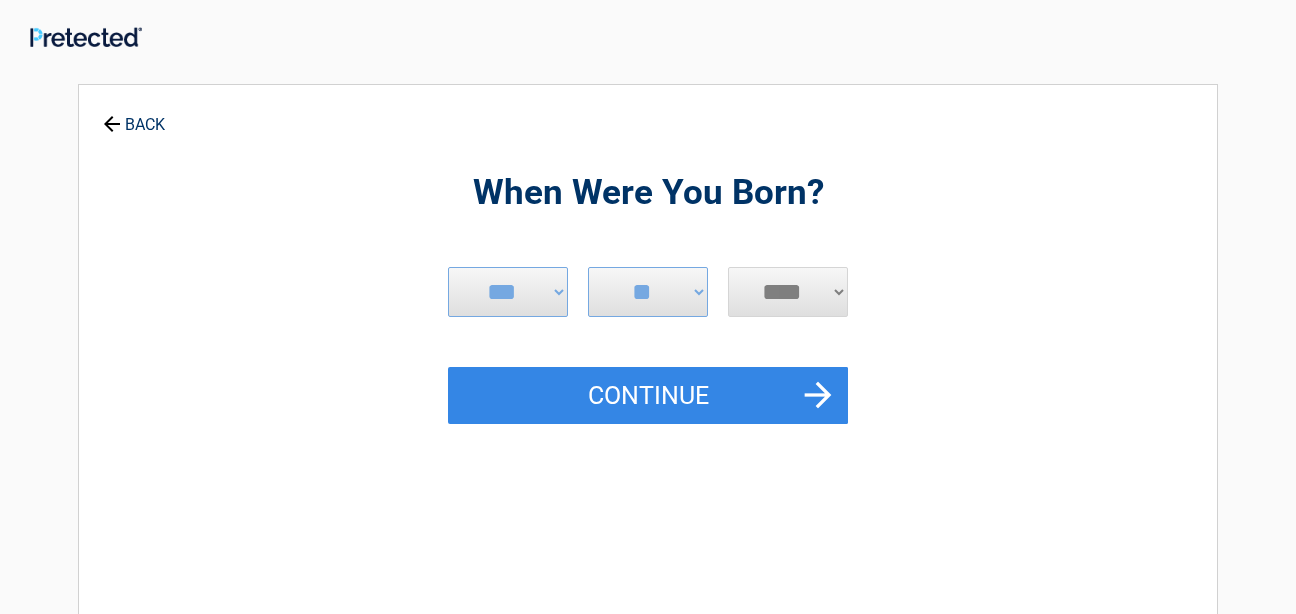 click on "****
****
****
****
****
****
****
****
****
****
****
****
****
****
****
****
****
****
****
****
****
****
****
****
****
****
****
****
****
****
****
****
****
****
****
****
****
****
****
****
****
****
****
****
****
****
****
****
****
****
****
****
****
****
****
****
****
****
****
****
****
****
****
****" at bounding box center [788, 292] 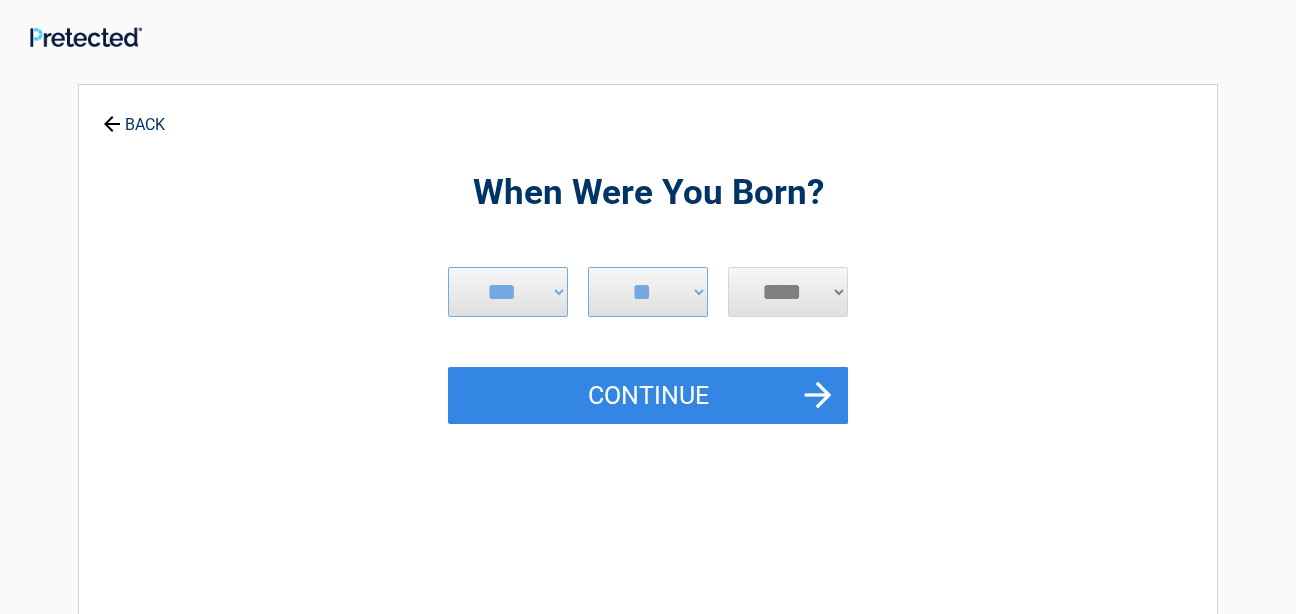 select on "****" 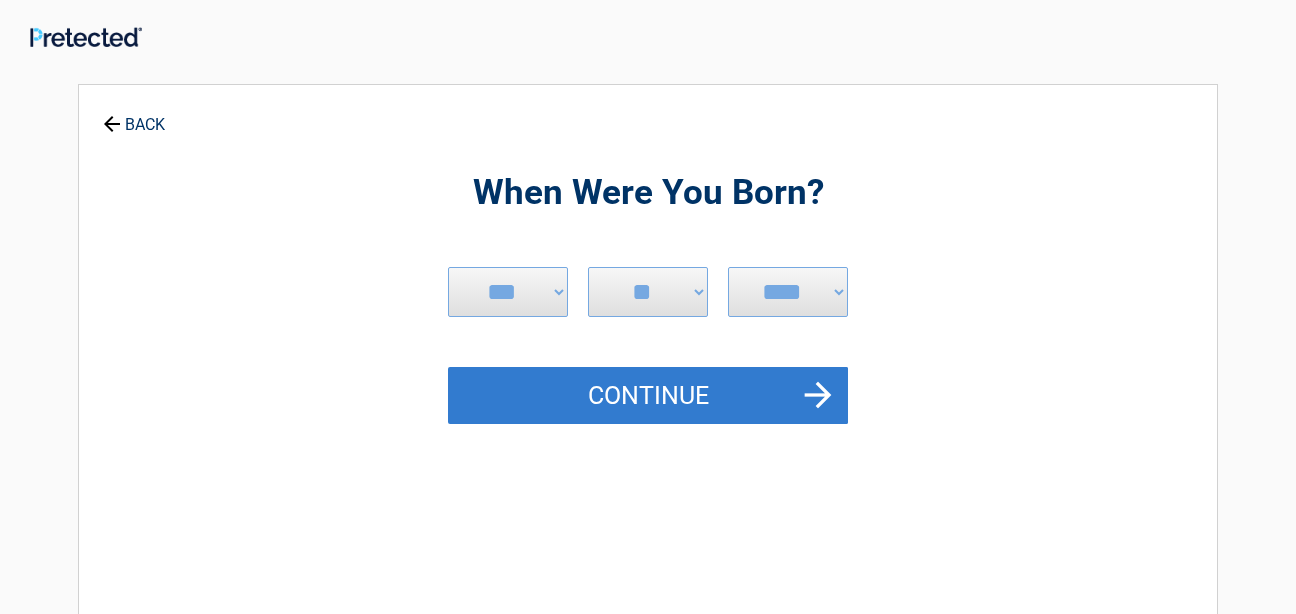 click on "Continue" at bounding box center (648, 396) 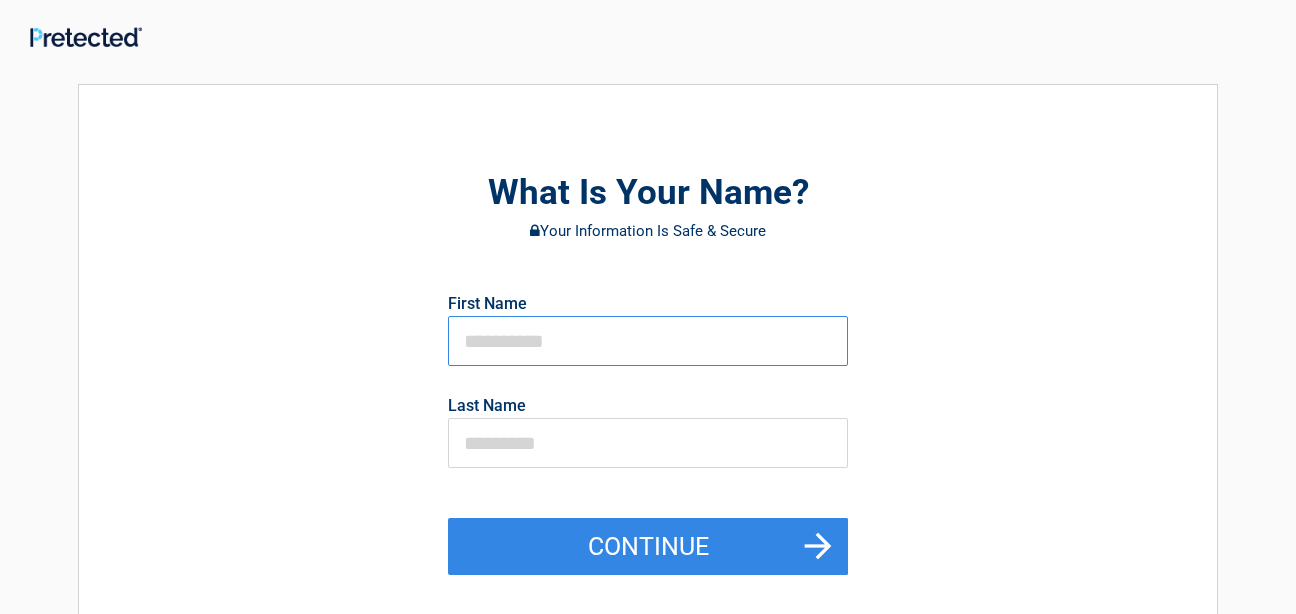 click at bounding box center [648, 341] 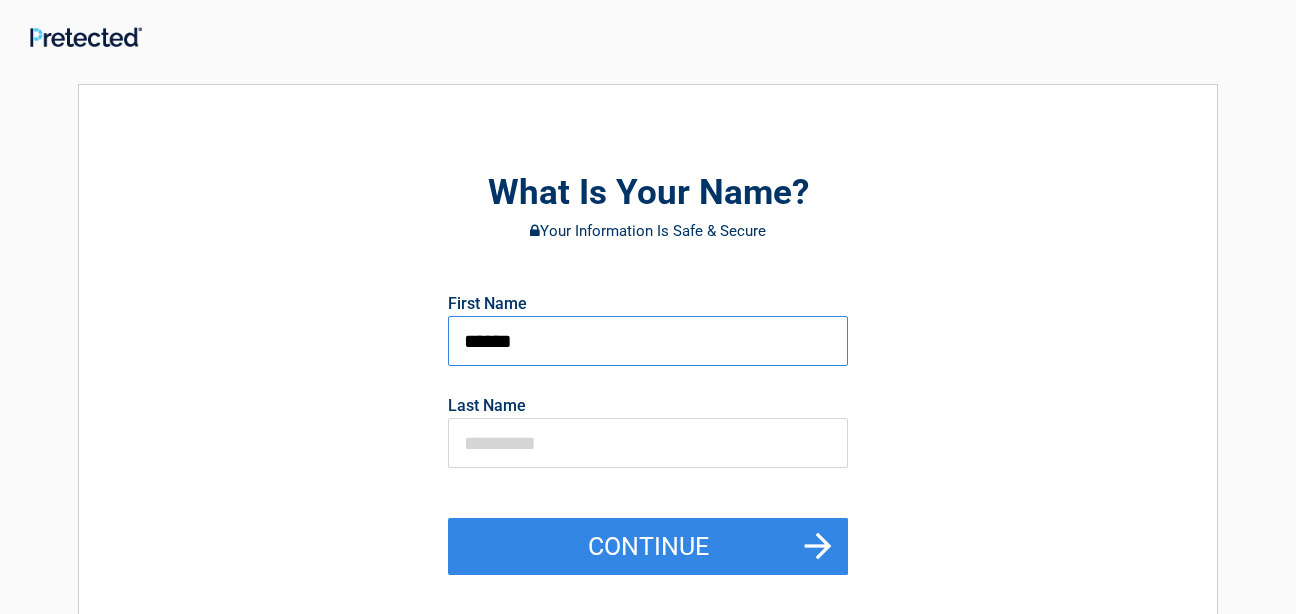 type on "******" 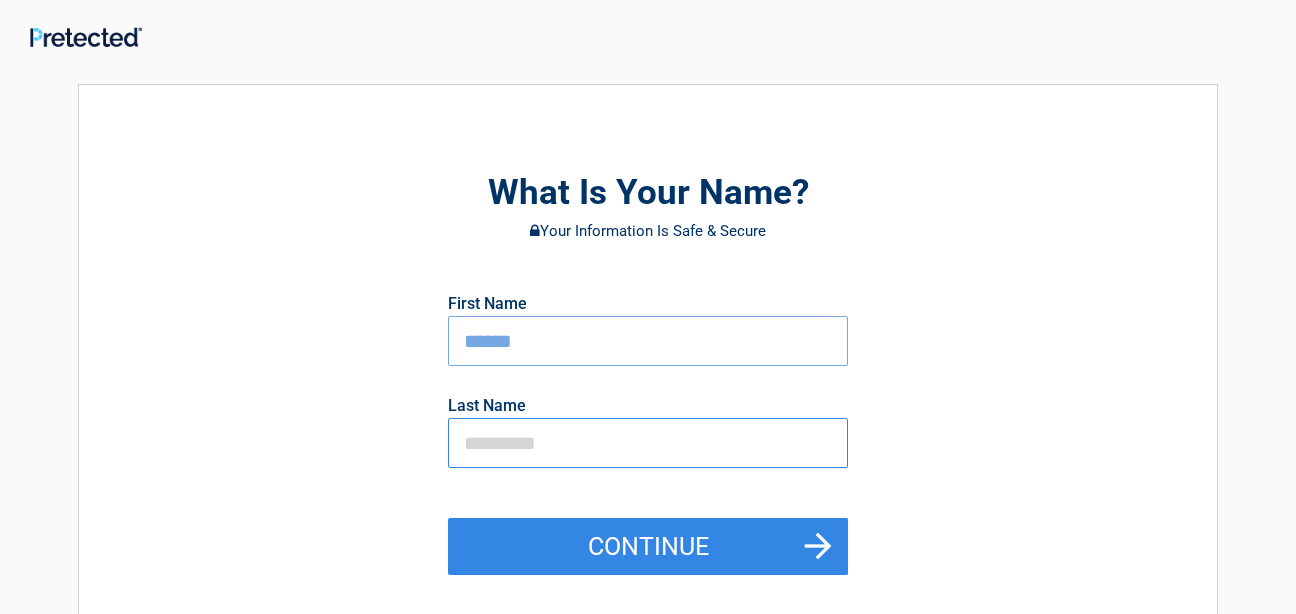 click at bounding box center (648, 443) 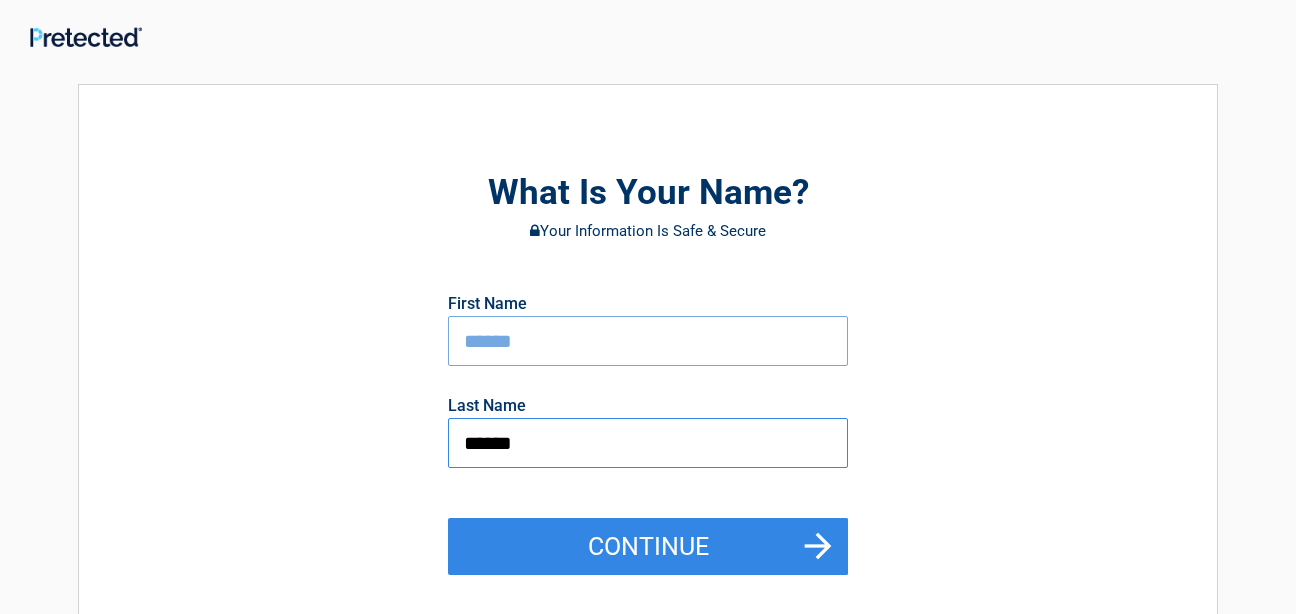 type on "******" 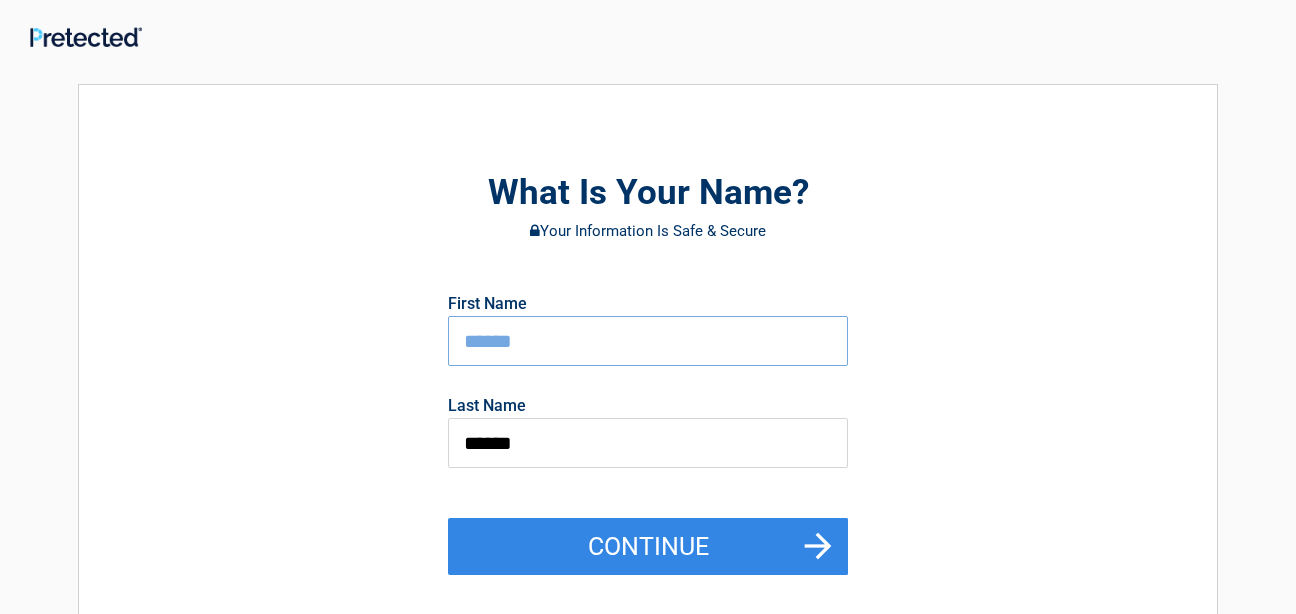 click on "First Name
[FIRST]
Last Name
[LAST]
Continue" at bounding box center (648, 432) 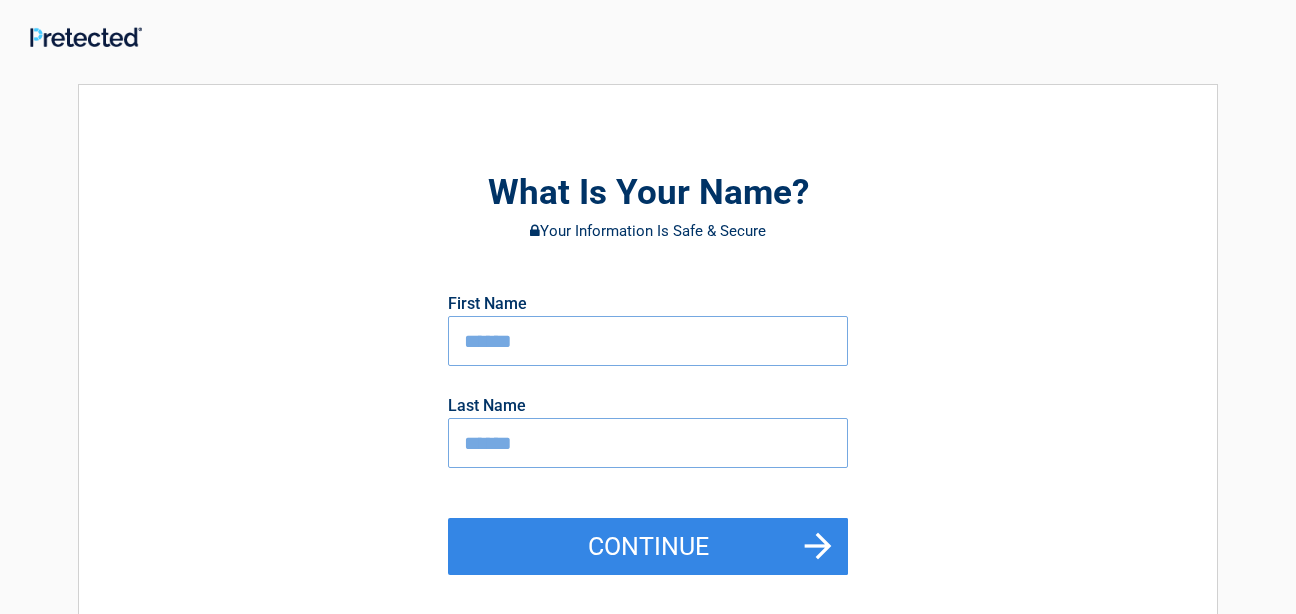 click on "What Is Your Name?
Your Information Is Safe & Secure
First Name
******
Last Name
******
Continue" at bounding box center (648, 433) 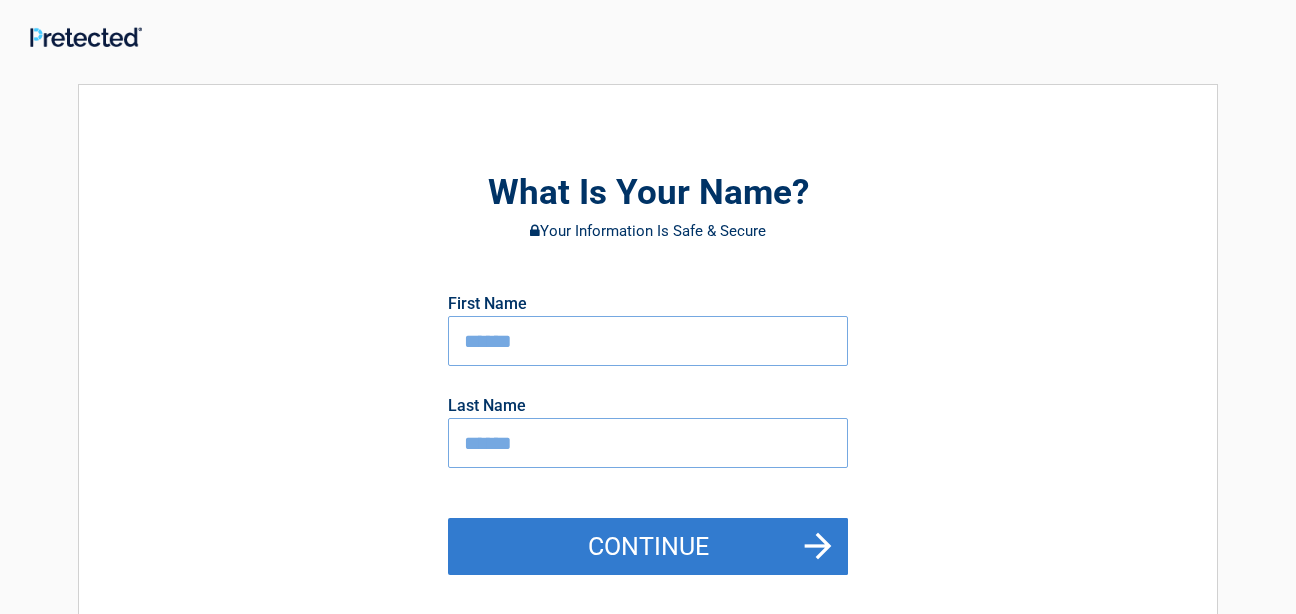 click on "Continue" at bounding box center (648, 547) 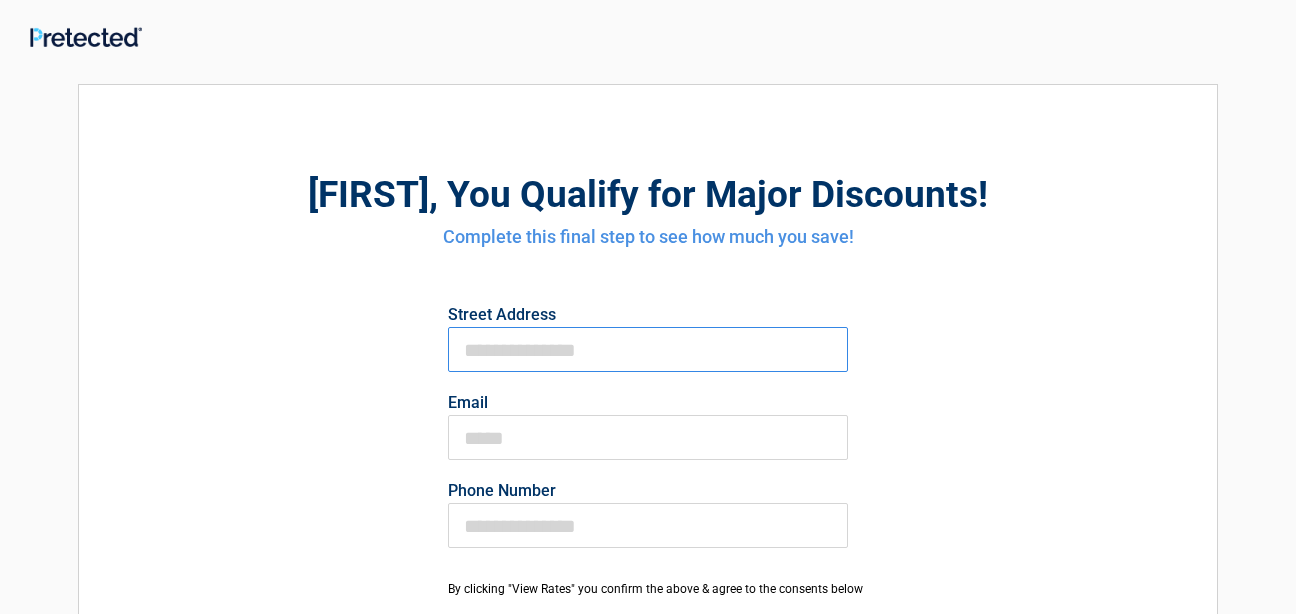 click on "First Name" at bounding box center (648, 349) 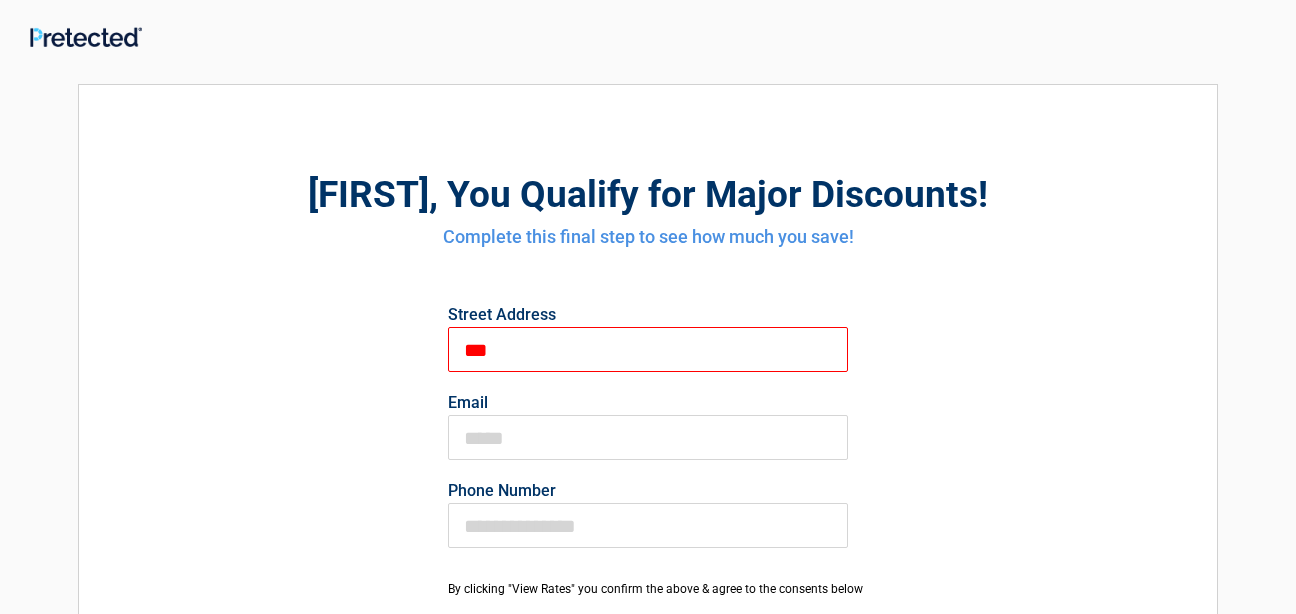 click on "[FIRST] , You Qualify for Major Discounts!
Complete this final step to see how much you save!
Street Address
[ADDRESS]
Email
[EMAIL]
Phone Number
[PHONE]
By clicking "View Rates" you confirm the above & agree to the consents below
View Rates
By clicking " View Rates ", you are providing your electronic signature and giving your express written e-sign consent to receive marketing and informational communications regarding insurance and related products via automatic telephone dialing system and artificial and pre-recorded calls, Text Messaging/SMS/MMS, and emails from this website and/or one or more of its  marketing partners (listed here) Privacy Policy  and  Terms & Conditions , including the mandatory arbitration provision and class action waiver contained therein." at bounding box center [648, 478] 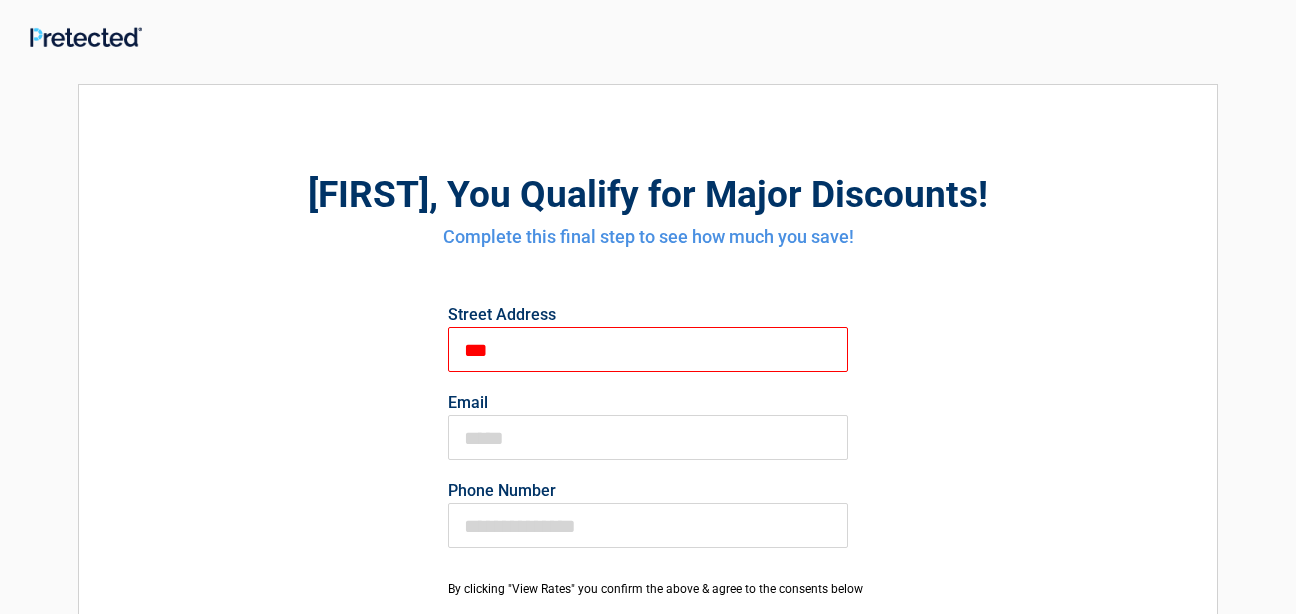 click on "***" at bounding box center [648, 349] 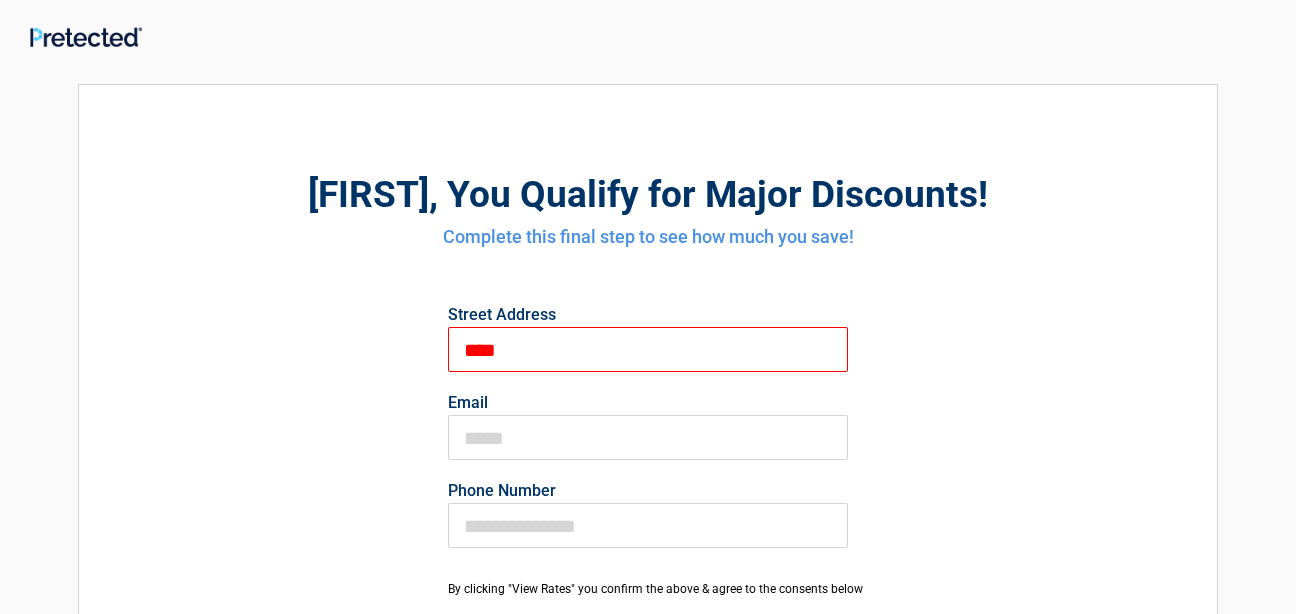 click on "Street Address
***" at bounding box center [648, 336] 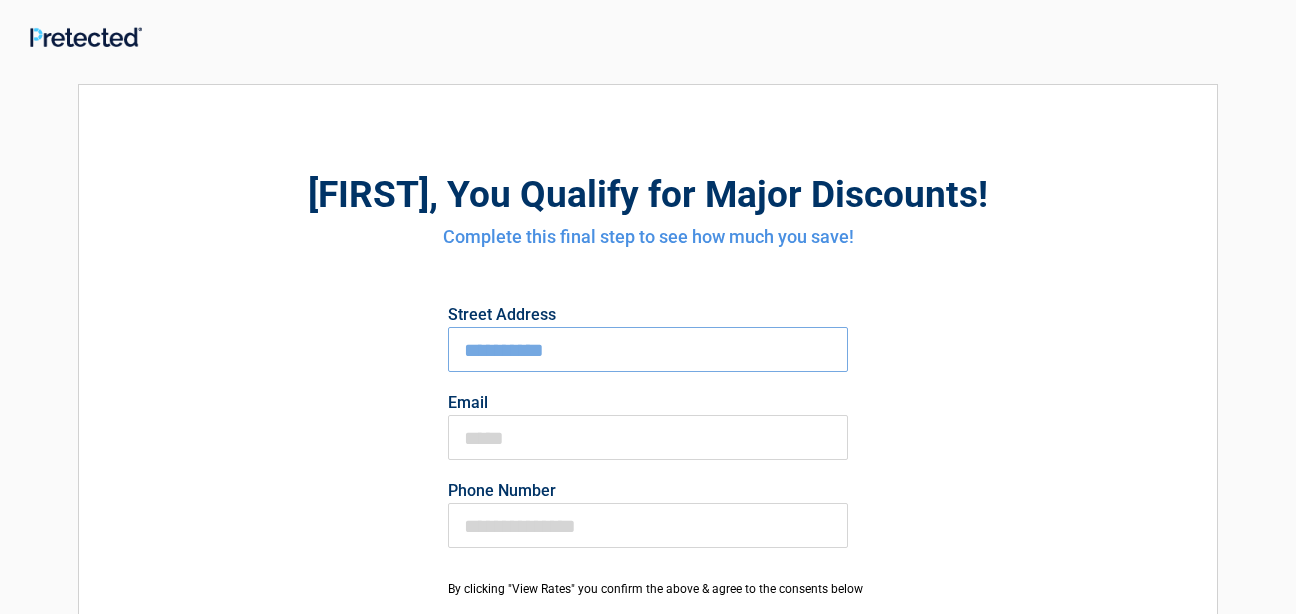 type on "**********" 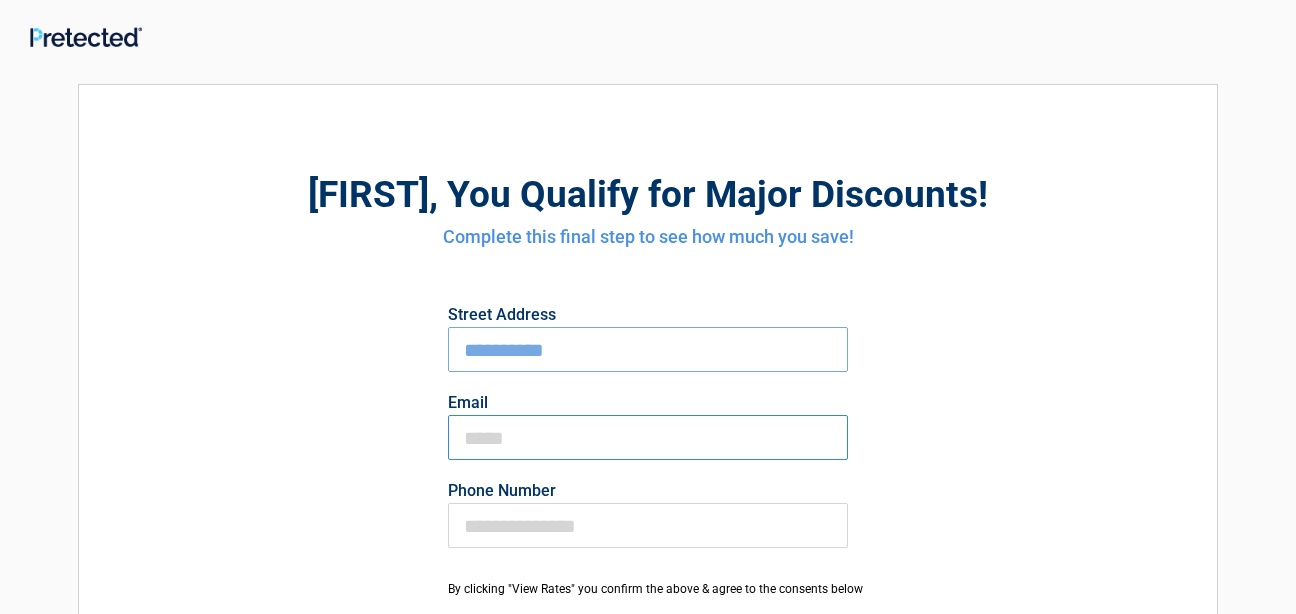 click on "Email" at bounding box center [648, 437] 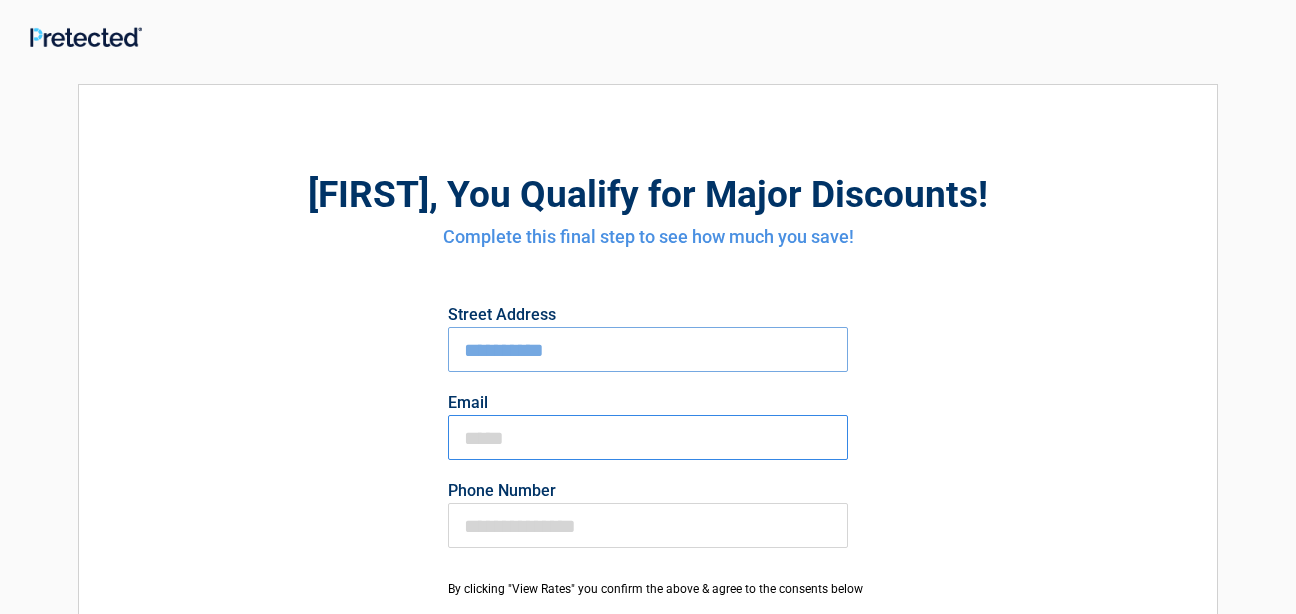 type on "**********" 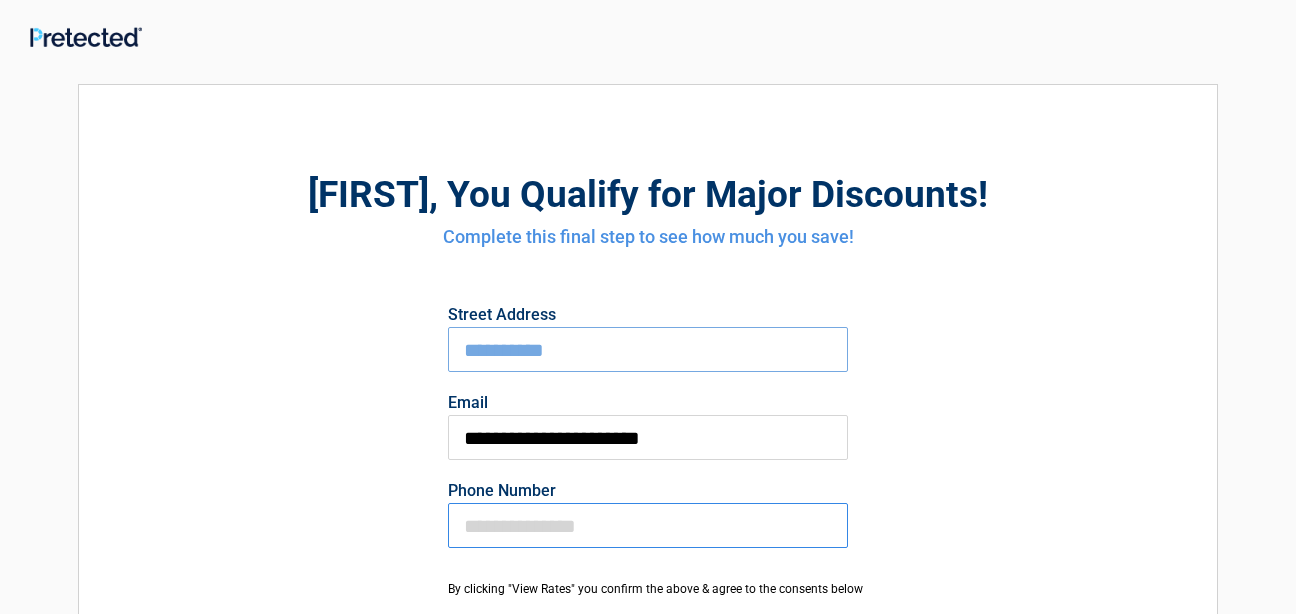 type on "**********" 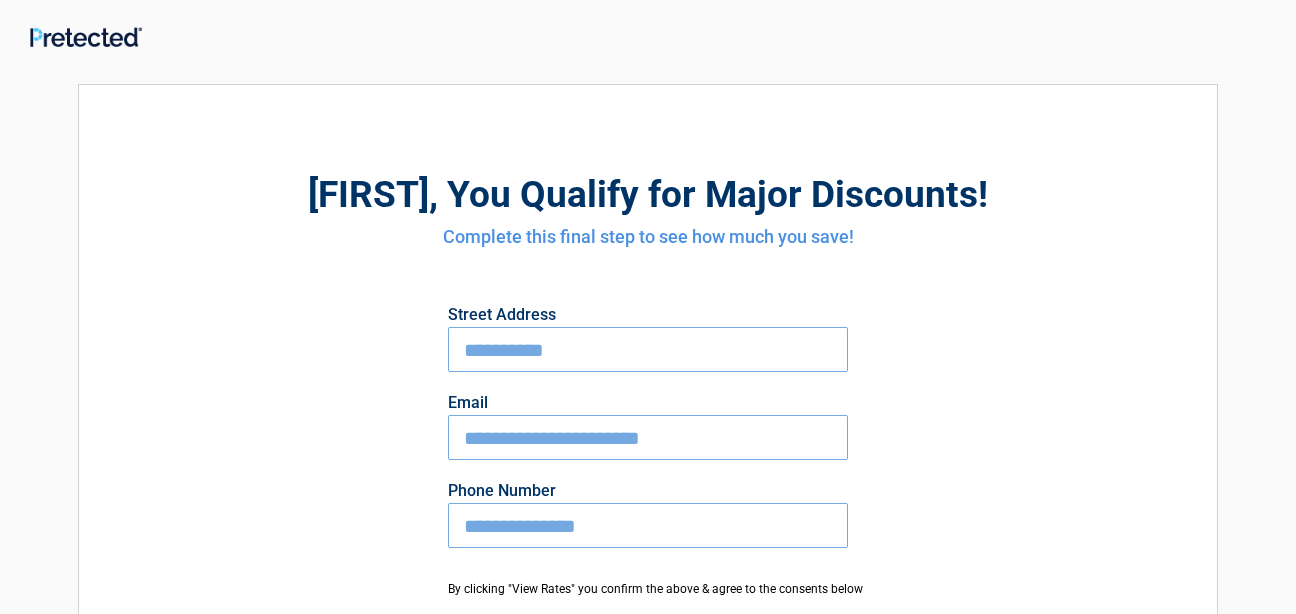 click on "[FIRST] , You Qualify for Major Discounts!
Complete this final step to see how much you save!
Street Address
[ADDRESS]
Email
[EMAIL]
Phone Number
[PHONE]
By clicking "View Rates" you confirm the above & agree to the consents below
View Rates
By clicking " View Rates ", you are providing your electronic signature and giving your express written e-sign consent to receive marketing and informational communications regarding insurance and related products via automatic telephone dialing system and artificial and pre-recorded calls, Text Messaging/SMS/MMS, and emails from this website and/or one or more of its  marketing partners (listed here) Privacy Policy  and  Terms & Conditions , including the mandatory arbitration provision and class action waiver contained therein." at bounding box center [648, 478] 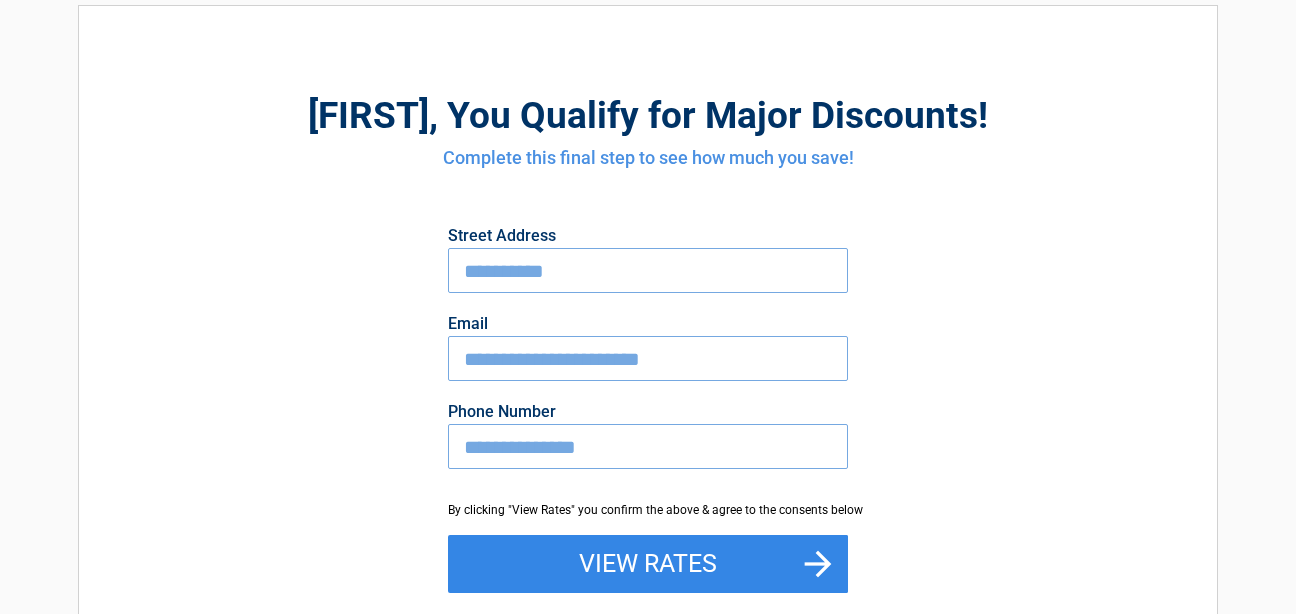 click on "[FIRST] , You Qualify for Major Discounts!
Complete this final step to see how much you save!
Street Address
[ADDRESS]
Email
[EMAIL]
Phone Number
[PHONE]
By clicking "View Rates" you confirm the above & agree to the consents below
View Rates
By clicking " View Rates ", you are providing your electronic signature and giving your express written e-sign consent to receive marketing and informational communications regarding insurance and related products via automatic telephone dialing system and artificial and pre-recorded calls, Text Messaging/SMS/MMS, and emails from this website and/or one or more of its  marketing partners (listed here) Privacy Policy  and  Terms & Conditions , including the mandatory arbitration provision and class action waiver contained therein." at bounding box center [648, 399] 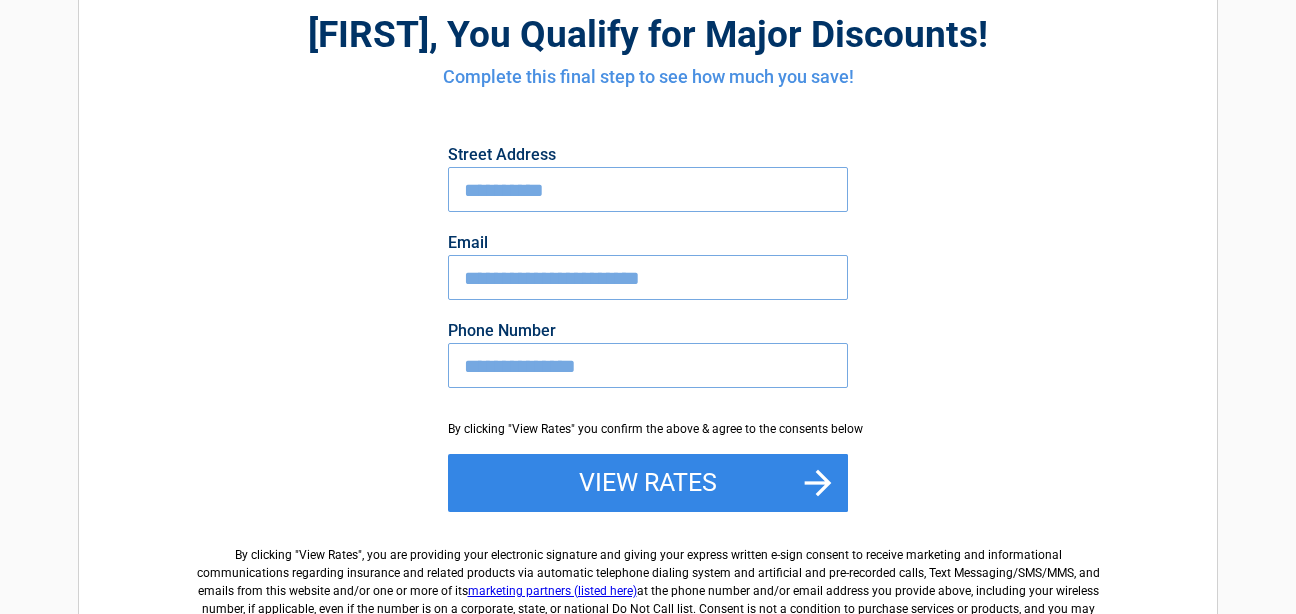 scroll, scrollTop: 200, scrollLeft: 0, axis: vertical 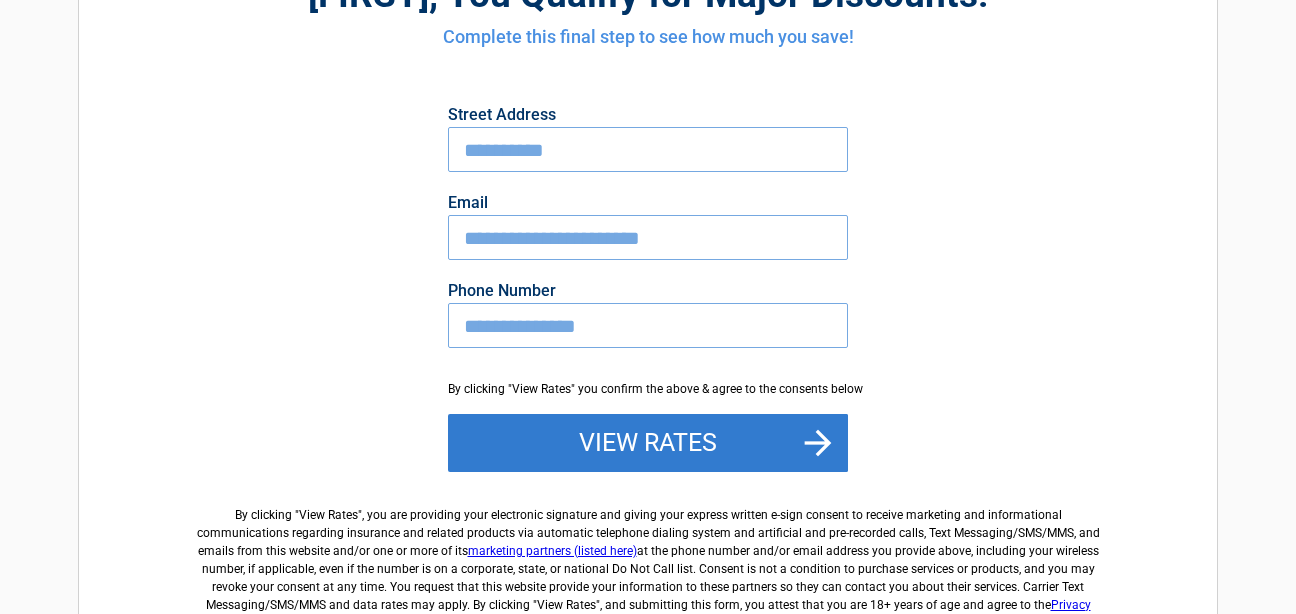 click on "View Rates" at bounding box center [648, 443] 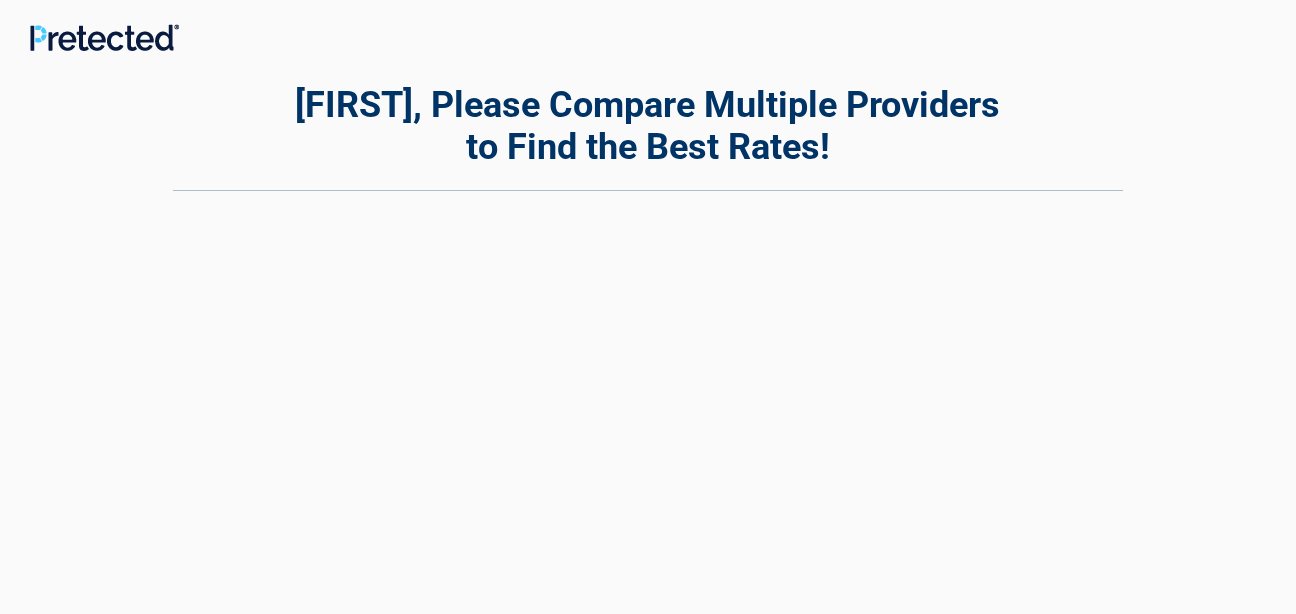 scroll, scrollTop: 0, scrollLeft: 0, axis: both 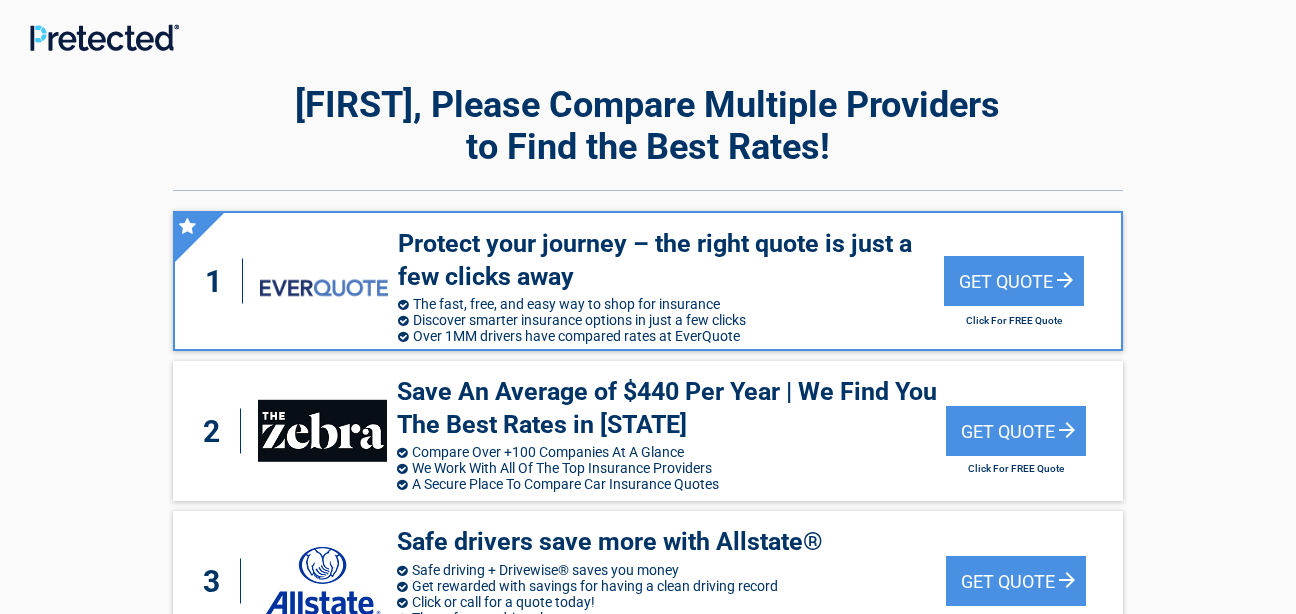 click on "1
Protect your journey – the right quote is just a few clicks away
The fast, free, and easy way to shop for insurance
Discover smarter insurance options in just a few clicks
Over 1MM drivers have compared rates at EverQuote
Get Quote
Click For FREE Quote
2
Save An Average of $440 Per Year | We Find You The Best Rates in [STATE]
Compare Over +100 Companies At A Glance
We Work With All Of The Top Insurance Providers
A Secure Place To Compare Car Insurance Quotes
Get Quote
Click For FREE Quote
3
4 5" at bounding box center (648, 576) 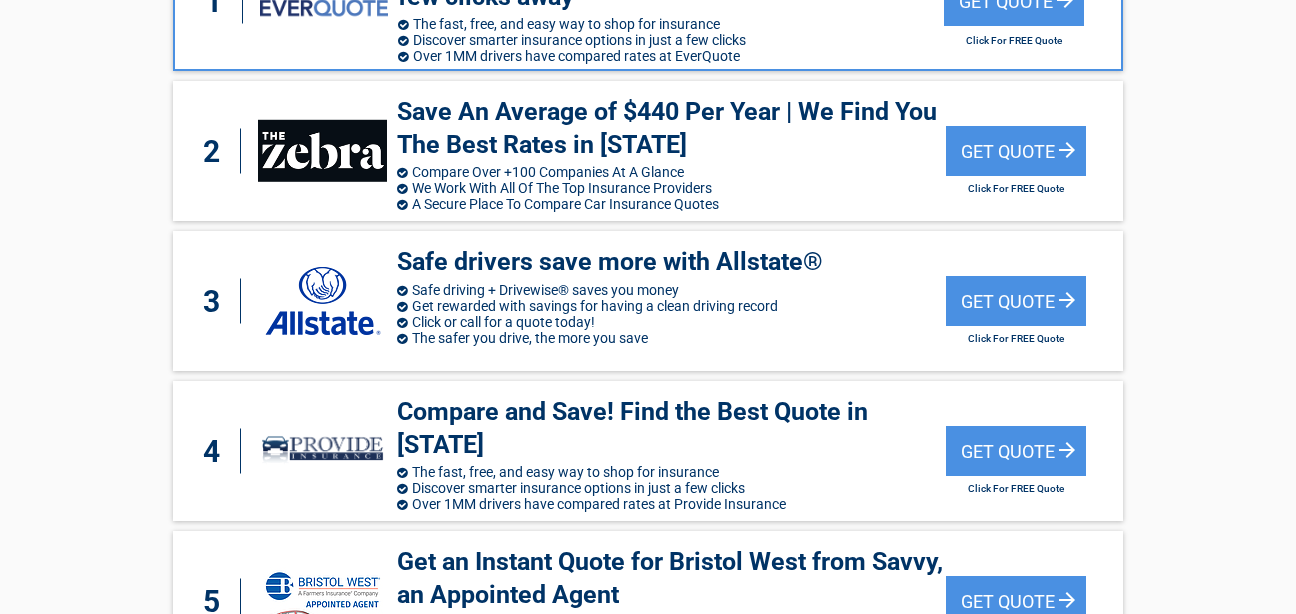 scroll, scrollTop: 320, scrollLeft: 0, axis: vertical 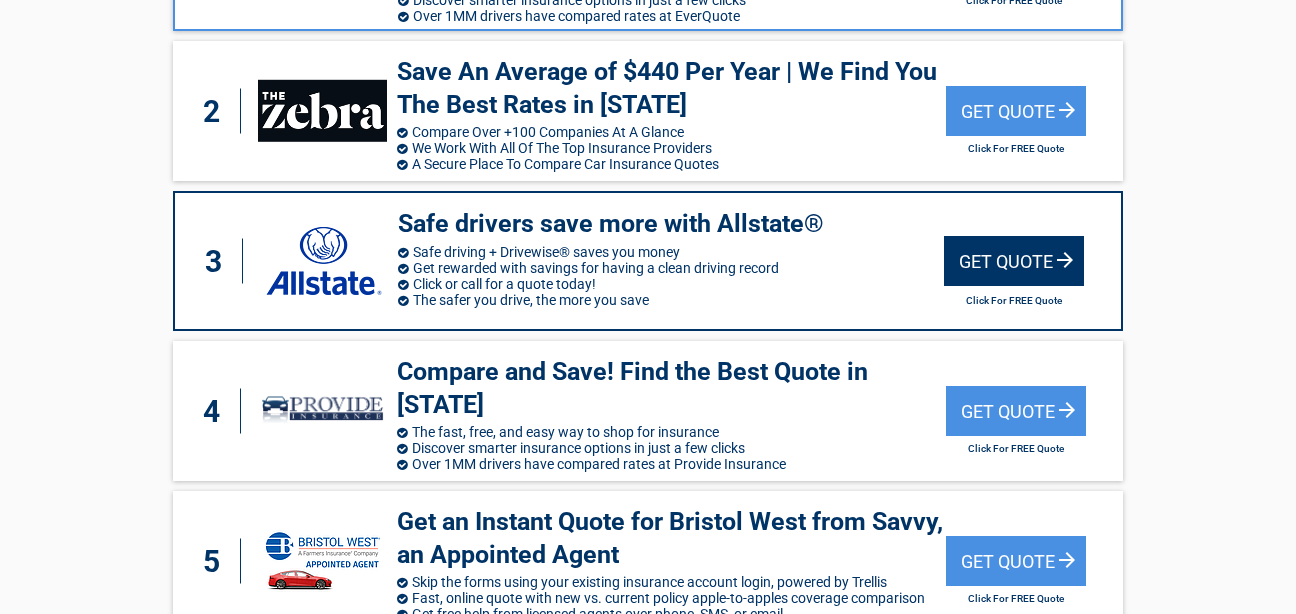 click on "Get Quote" at bounding box center (1014, 261) 